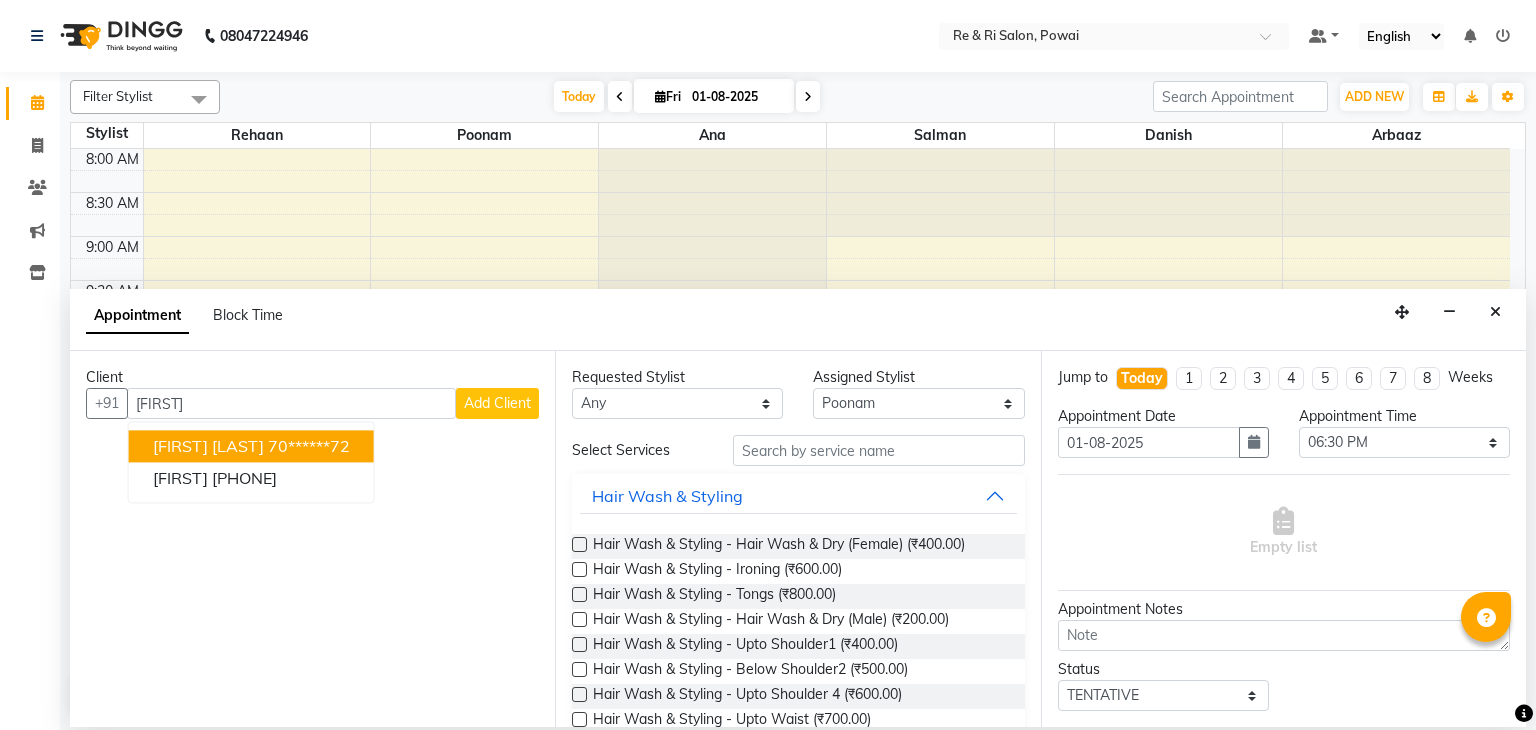 select on "36184" 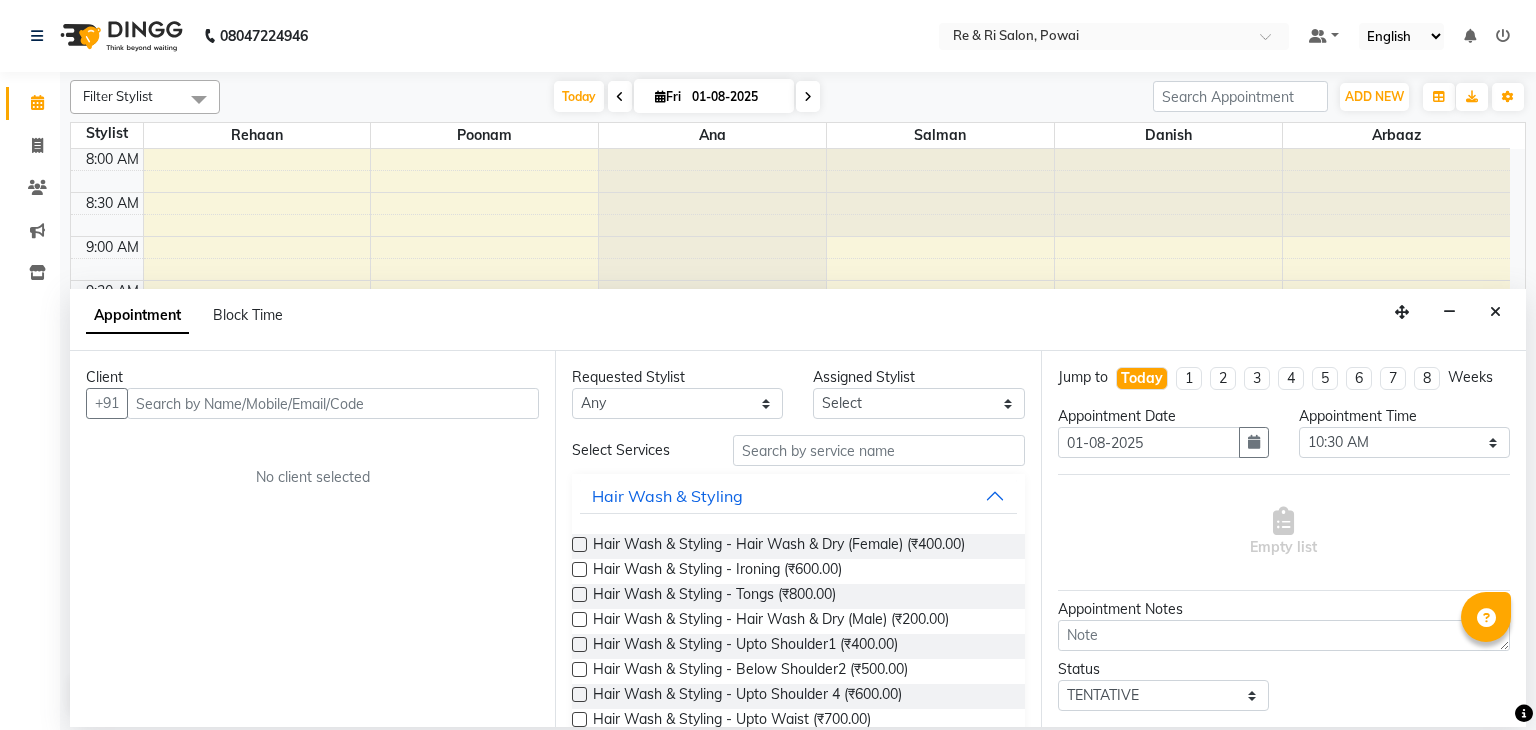 select on "[NUMBER]" 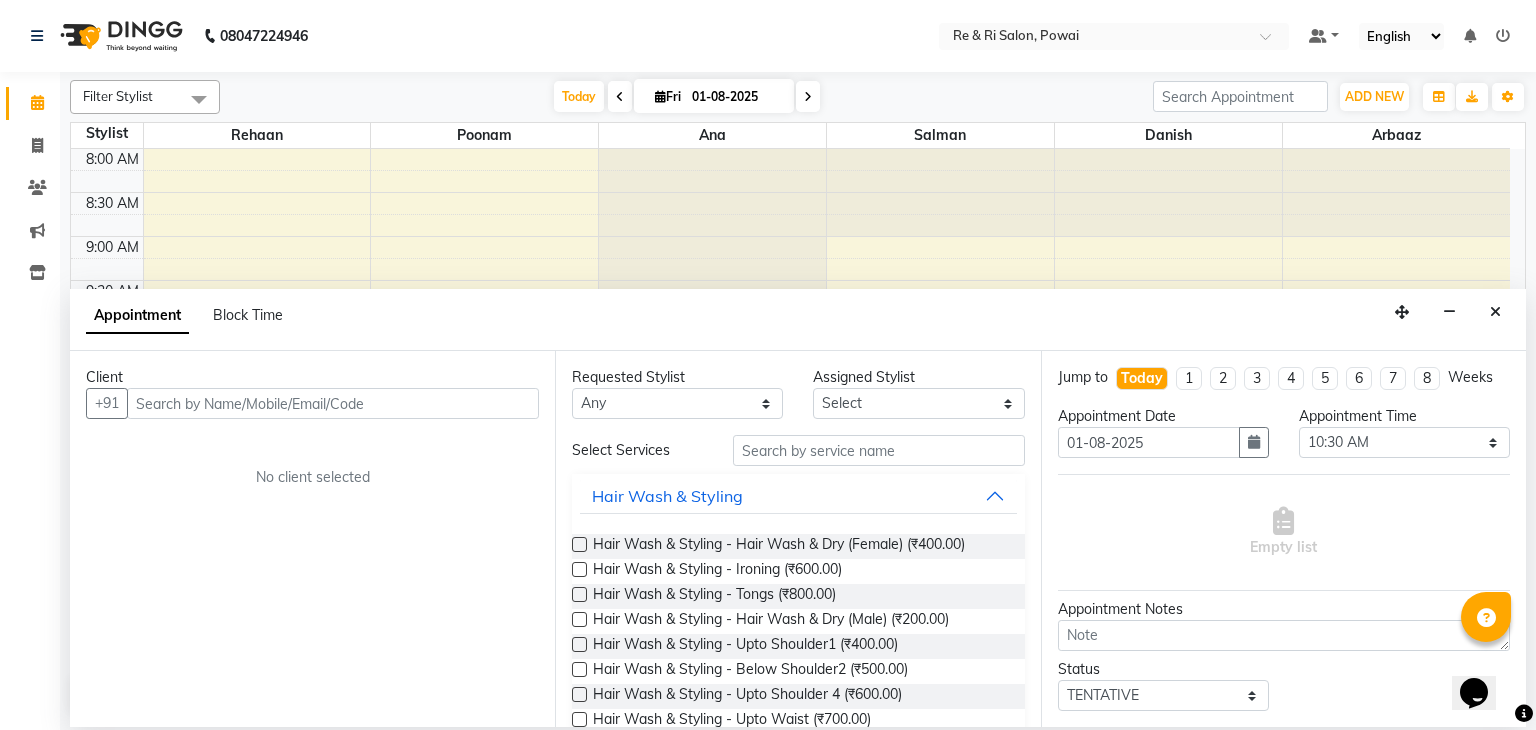 scroll, scrollTop: 0, scrollLeft: 0, axis: both 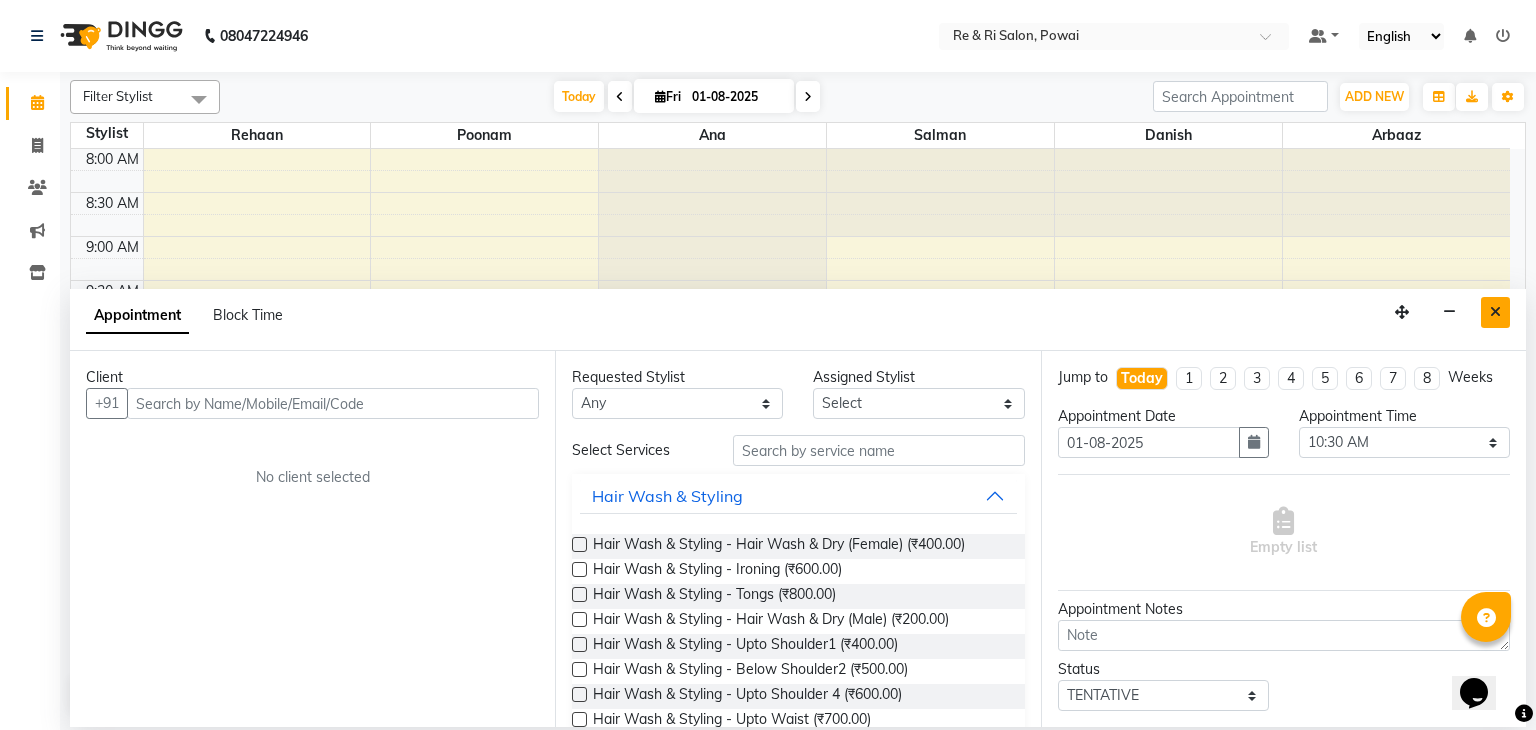 click at bounding box center (1495, 312) 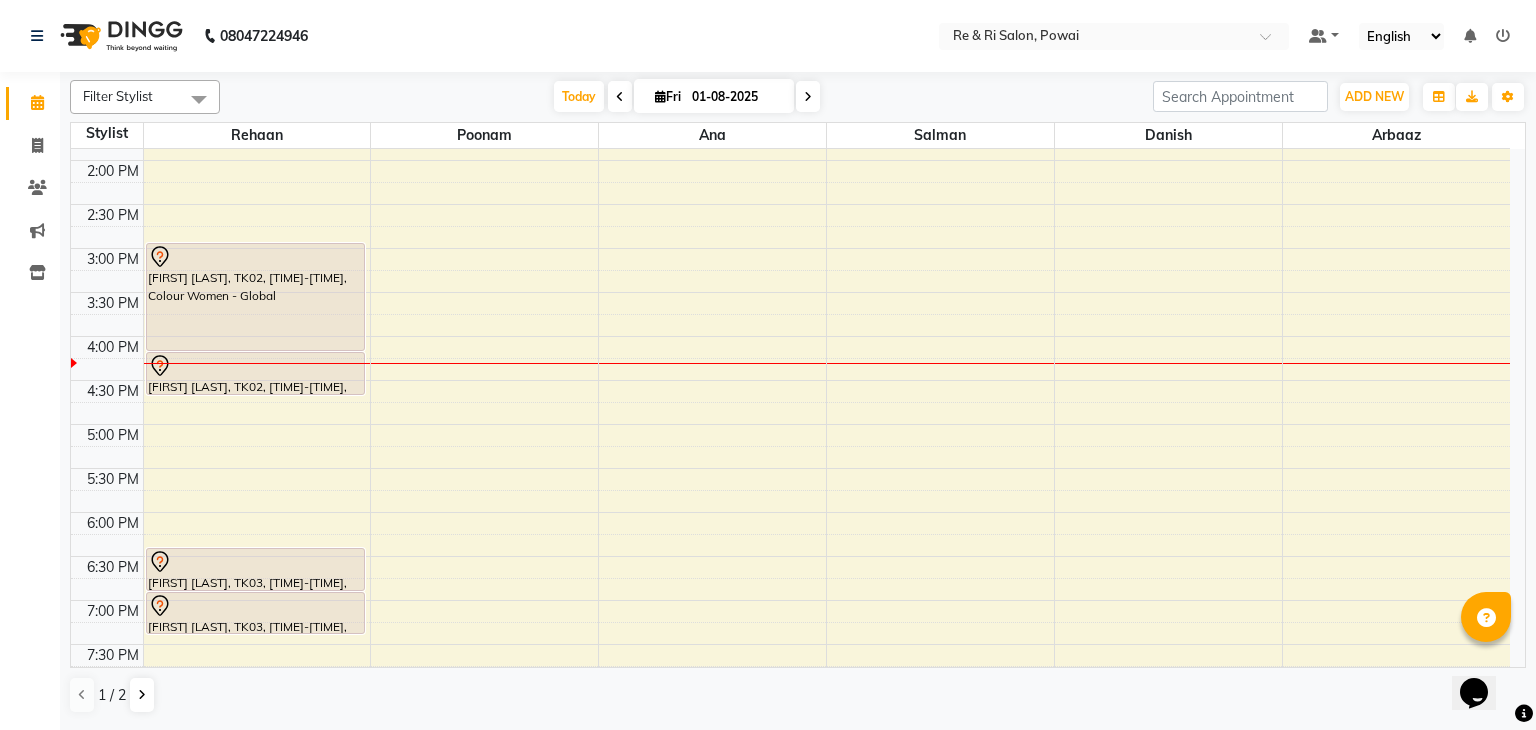 scroll, scrollTop: 520, scrollLeft: 0, axis: vertical 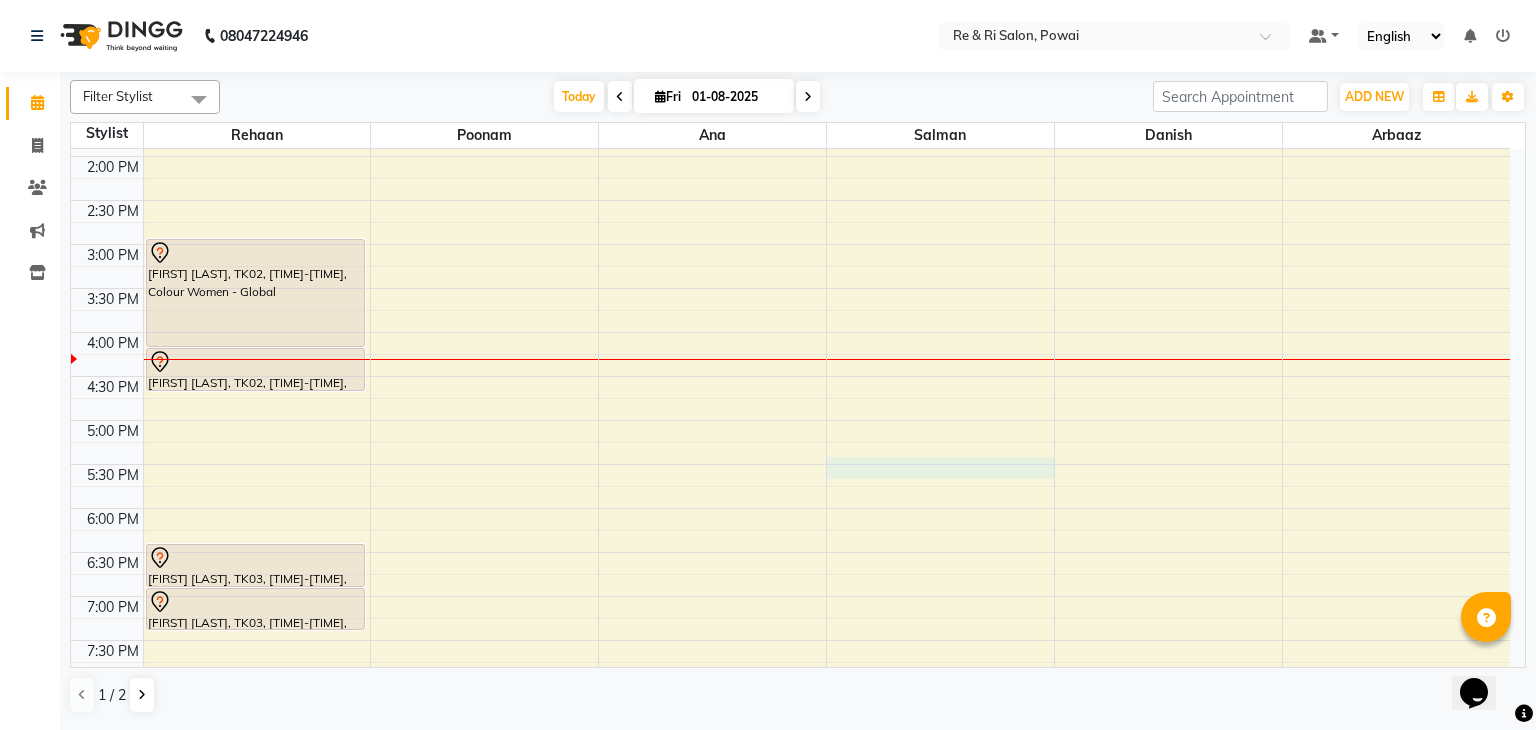 click on "8:00 AM 8:30 AM 9:00 AM 9:30 AM 10:00 AM 10:30 AM 11:00 AM 11:30 AM 12:00 PM 12:30 PM 1:00 PM 1:30 PM 2:00 PM 2:30 PM 3:00 PM 3:30 PM 4:00 PM 4:30 PM 5:00 PM 5:30 PM 6:00 PM 6:30 PM 7:00 PM 7:30 PM 8:00 PM 8:30 PM 9:00 PM 9:30 PM 10:00 PM 10:30 PM 11:00 PM 11:30 PM     shilpika das, TK05, 11:05 AM-01:05 PM, Massage - Head Massage,Hair Wash & Styling - Hair Wash & Dry (Female),Hair Cuts - Haircut Male(No Wash ),Hair Cuts - Beard Trim     koushi, TK07, 12:15 PM-01:15 PM, Hair Cuts - Haircut Male(No Wash ),Hair Cuts - Beard Trim     ruchi chauksi, TK01, 10:30 AM-11:00 AM, Hair Cuts - Haircut Female (Including Wash)             satibha upadhyay, TK02, 03:00 PM-04:15 PM, Colour Women - Global             satibha upadhyay, TK02, 04:15 PM-04:45 PM, Hair Cuts - Haircut Female (Including Wash)             vishwa akhani, TK03, 06:30 PM-07:00 PM, Hair Cuts - Haircut Male(No Wash )             vishwa akhani, TK03, 07:00 PM-07:30 PM, Hair Cuts - Beard Trim" at bounding box center [790, 332] 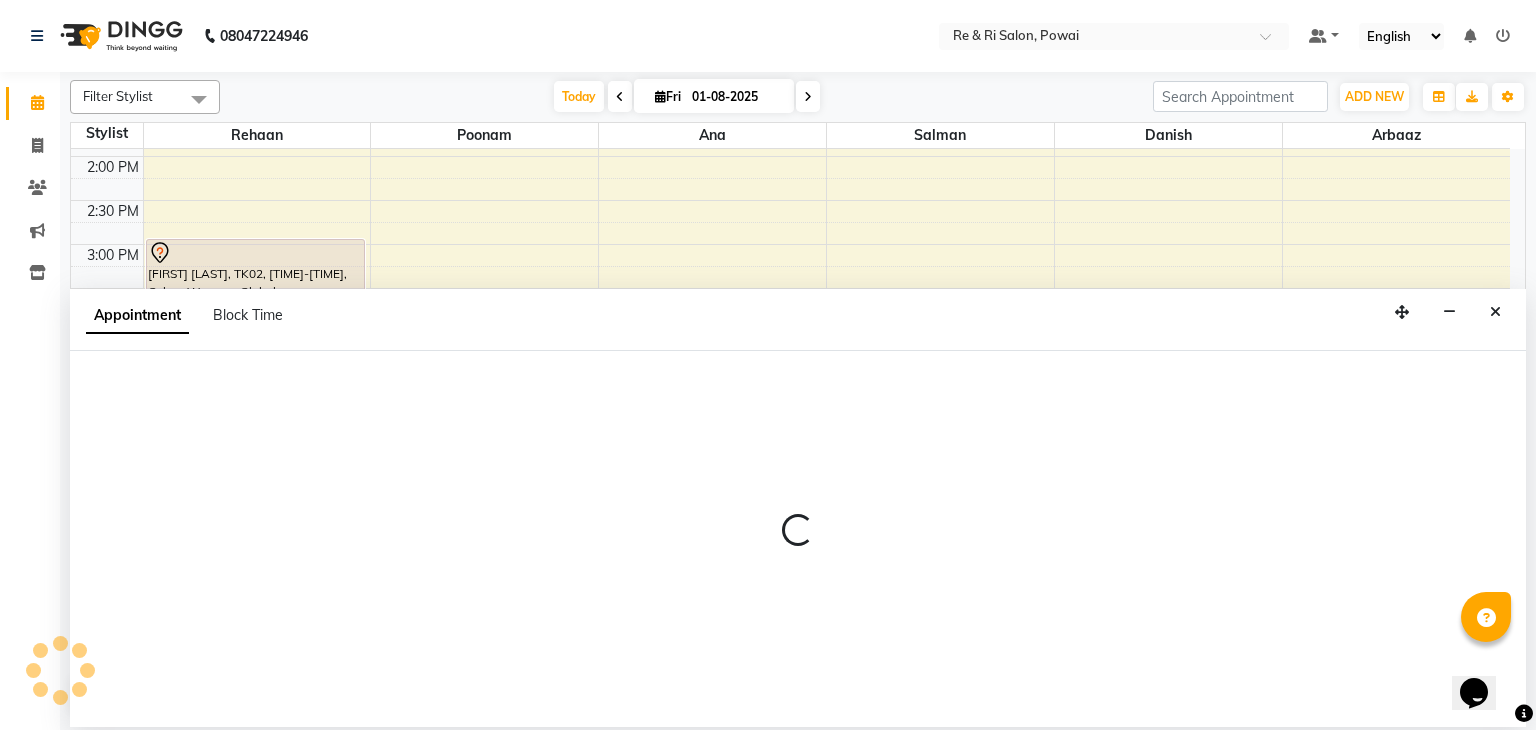 select on "63988" 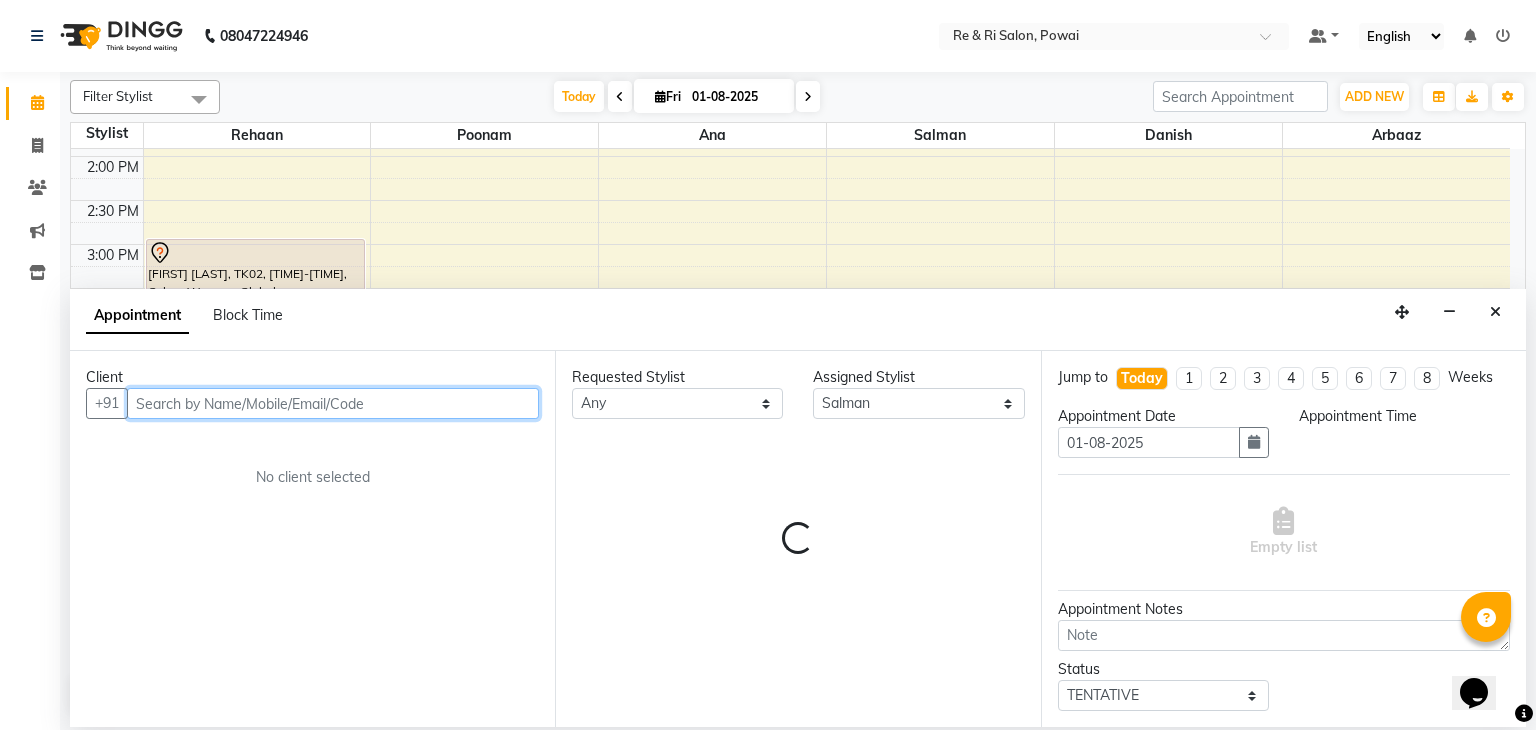 select on "1050" 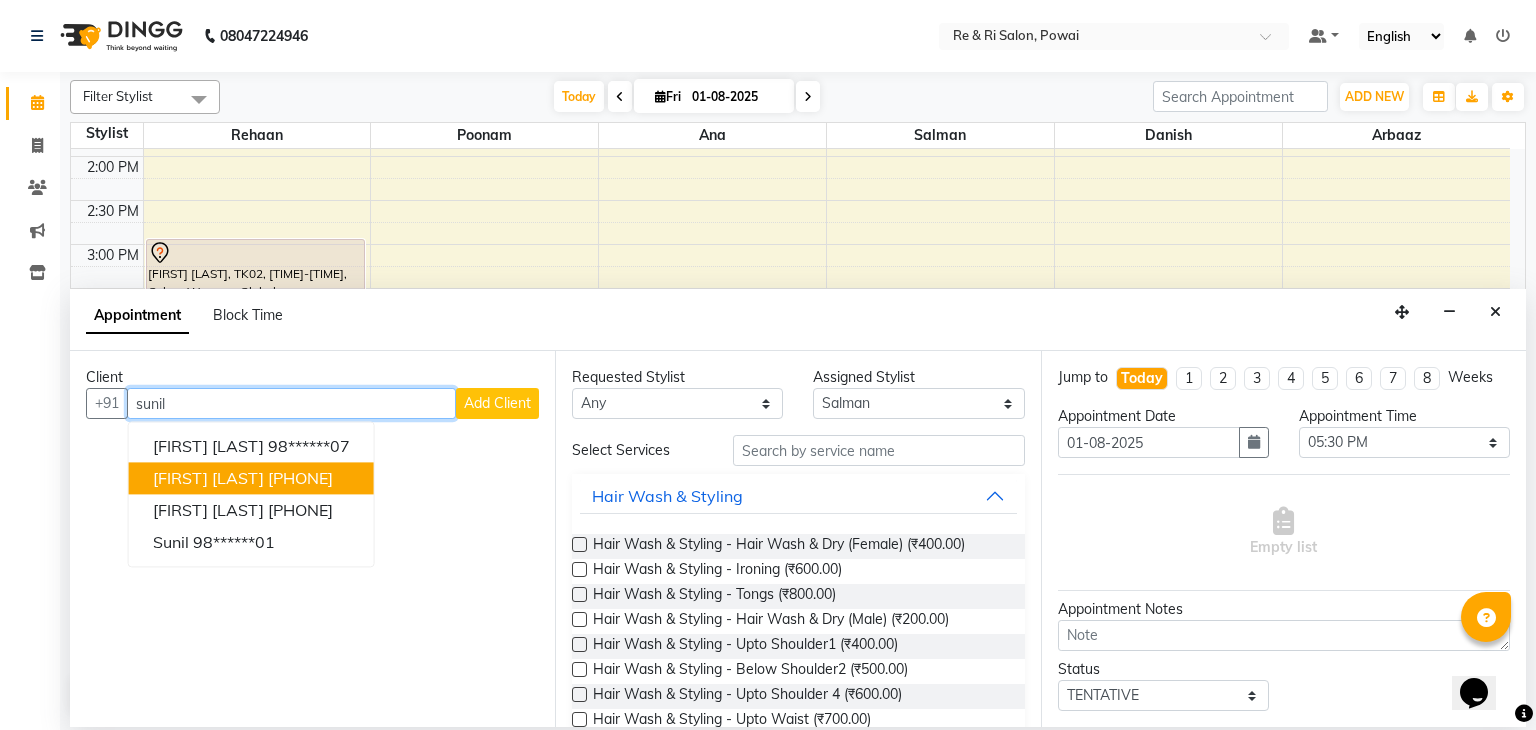 click on "74******87" at bounding box center (300, 479) 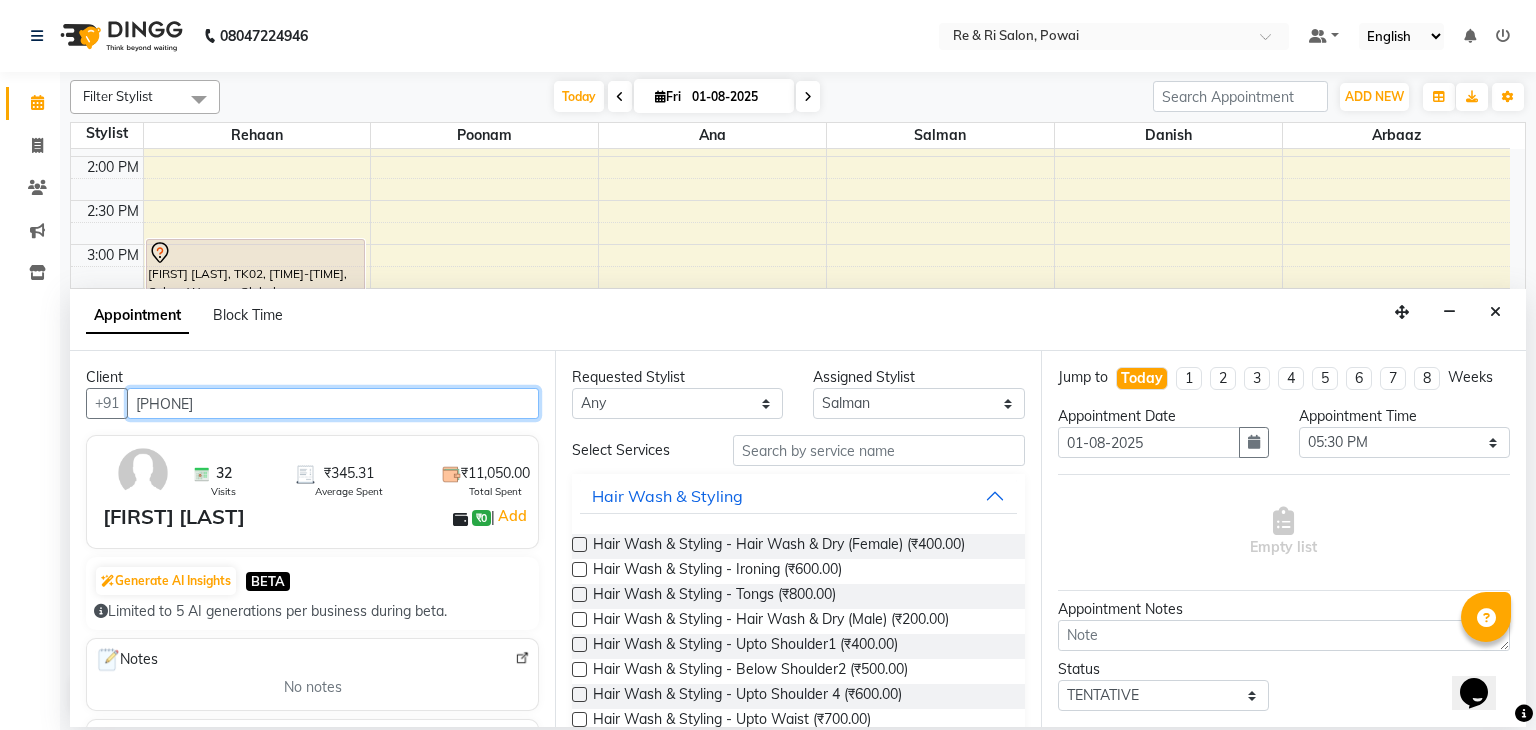 type on "74******87" 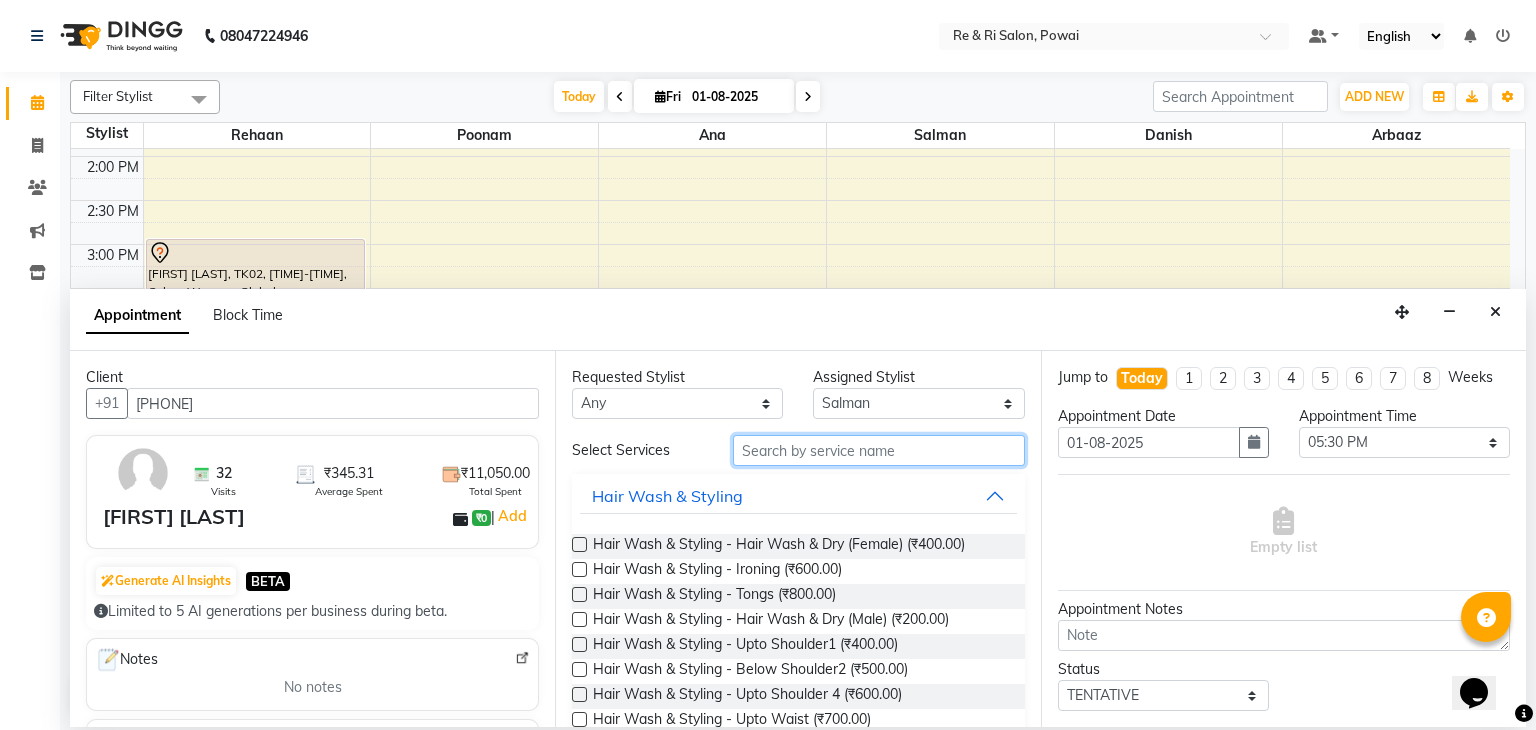 click at bounding box center (879, 450) 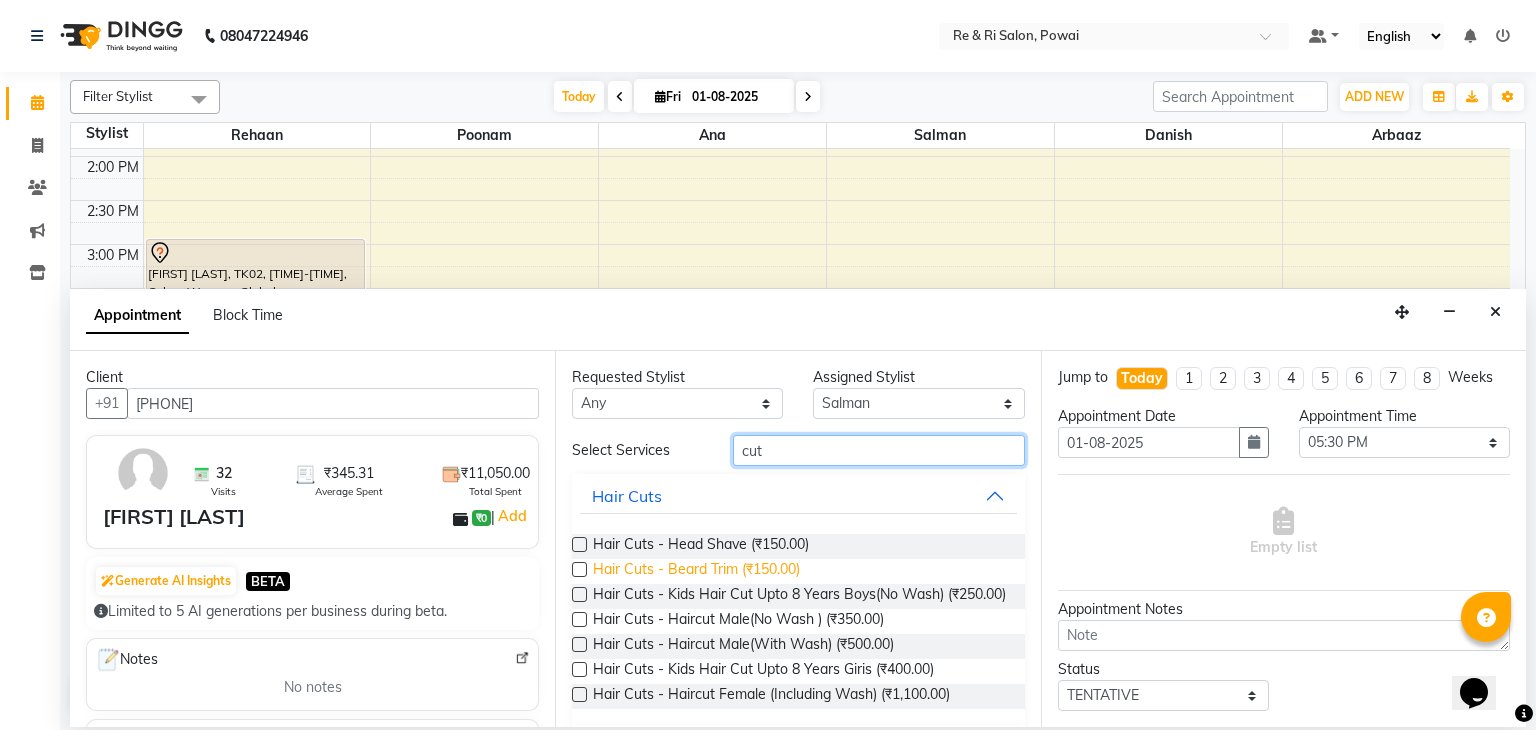type on "cut" 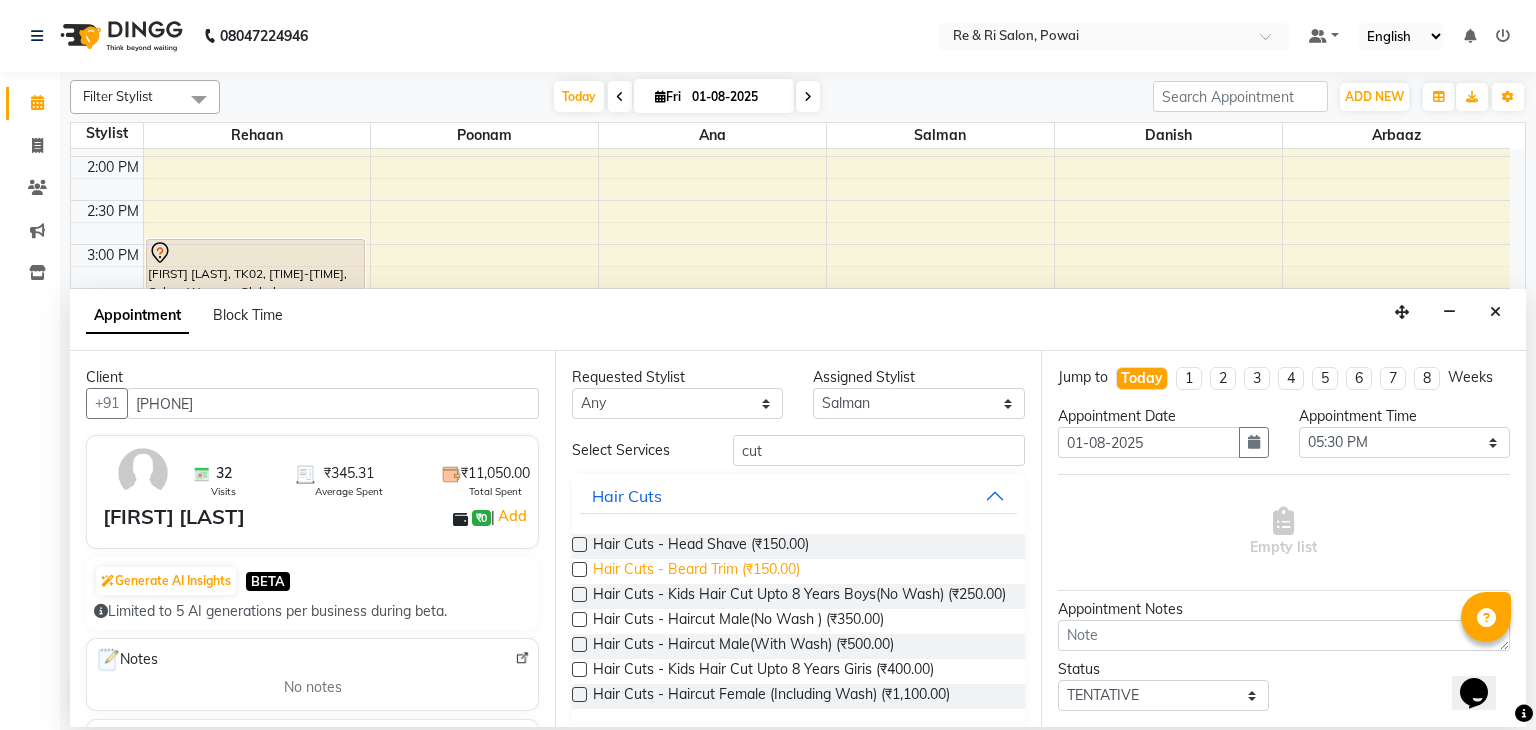 click on "Hair Cuts - Beard Trim (₹150.00)" at bounding box center (696, 571) 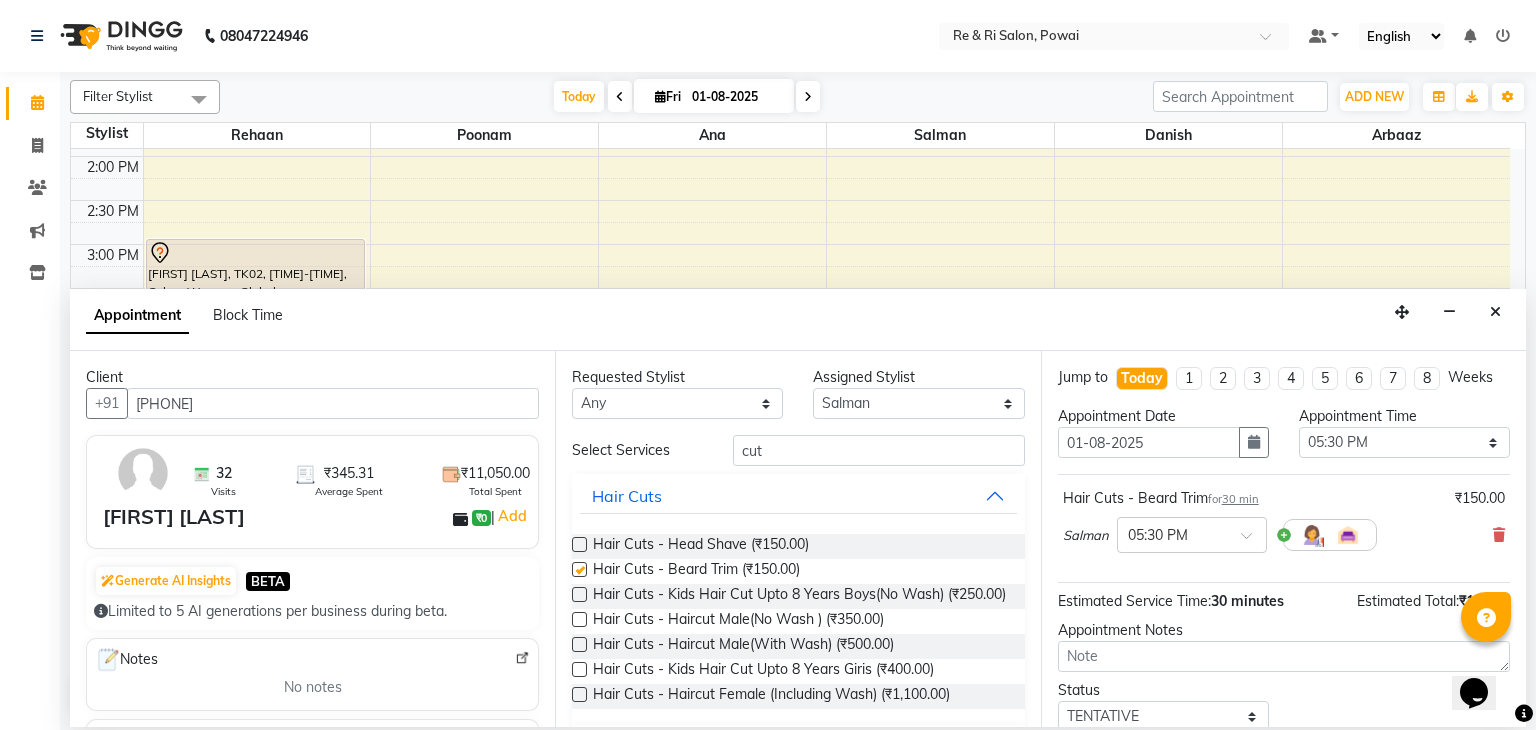 checkbox on "false" 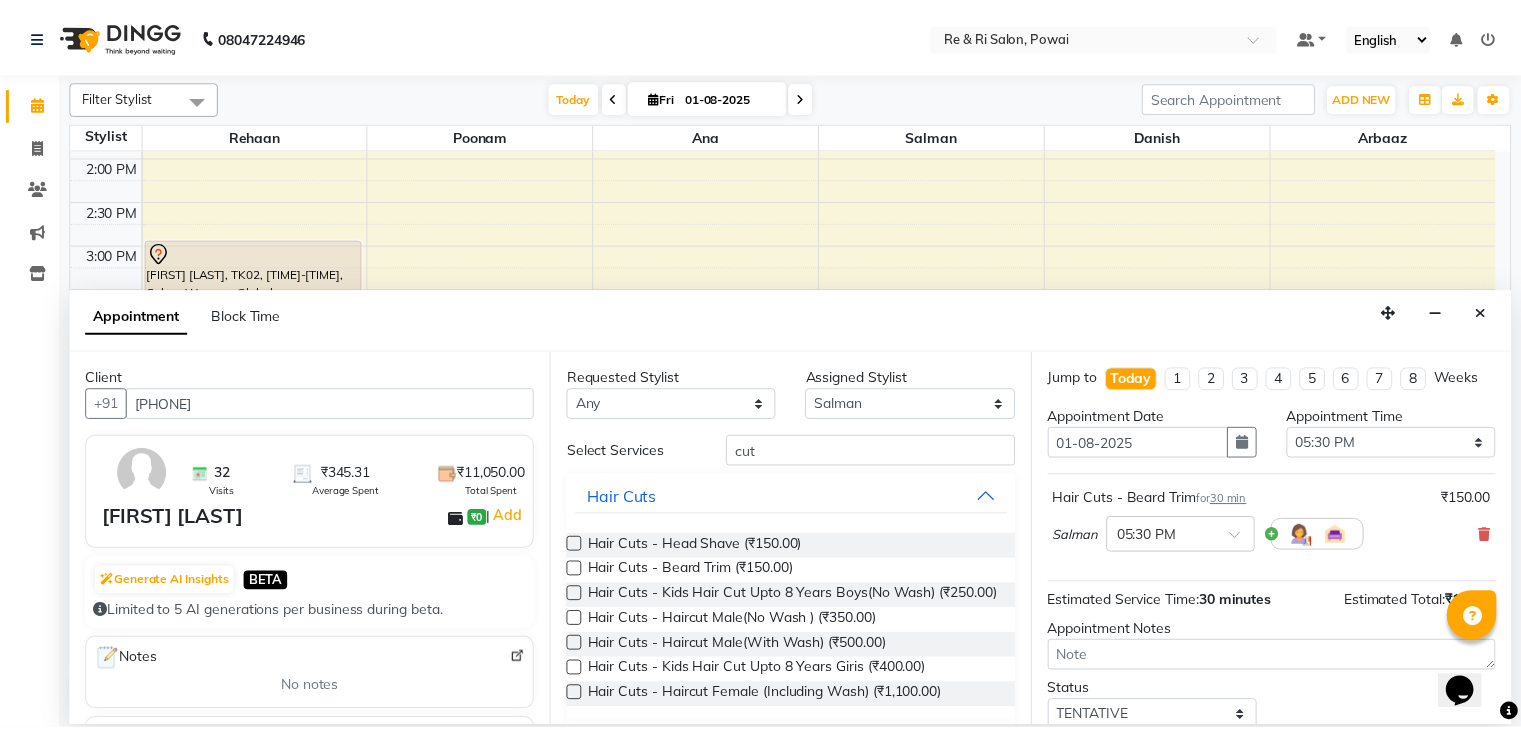 scroll, scrollTop: 130, scrollLeft: 0, axis: vertical 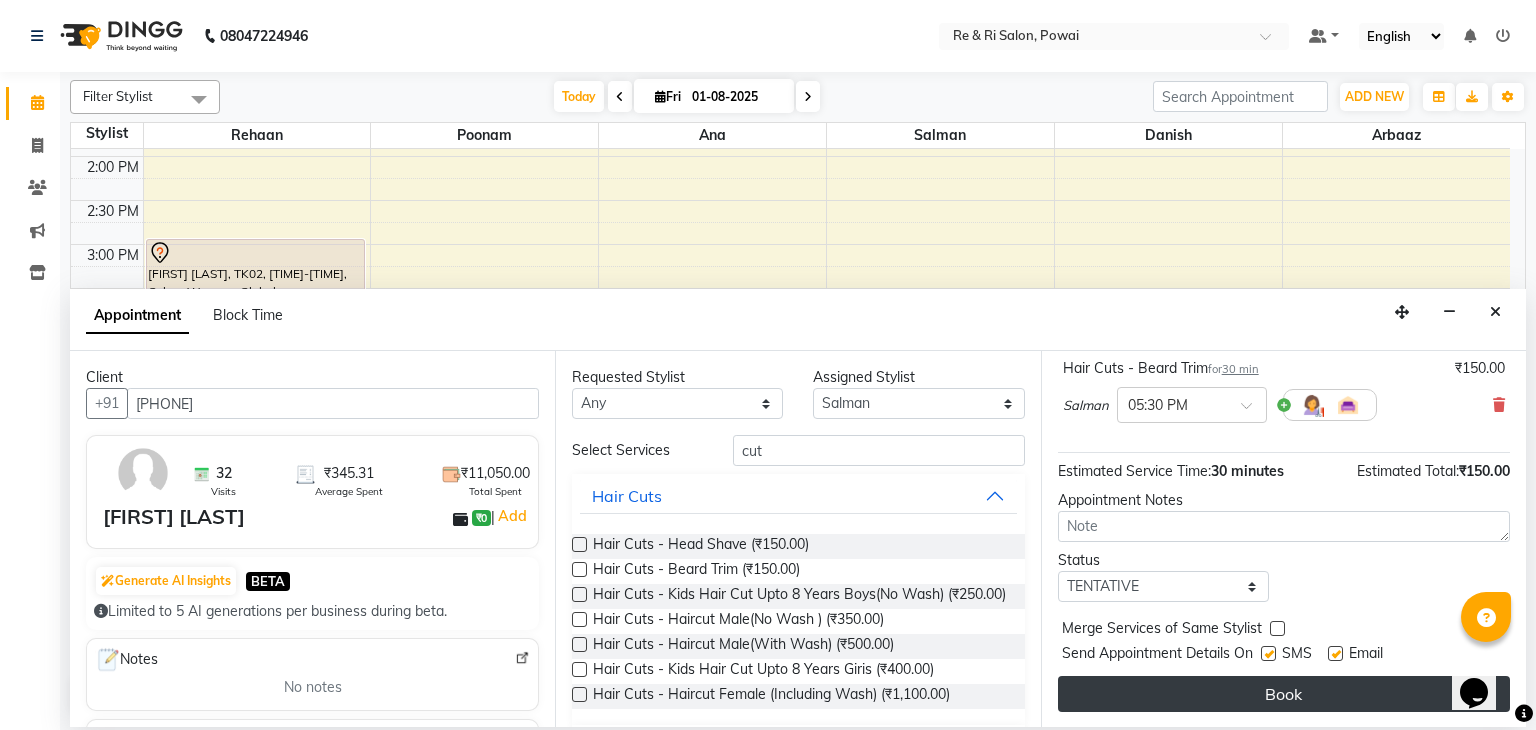 click on "Book" at bounding box center (1284, 694) 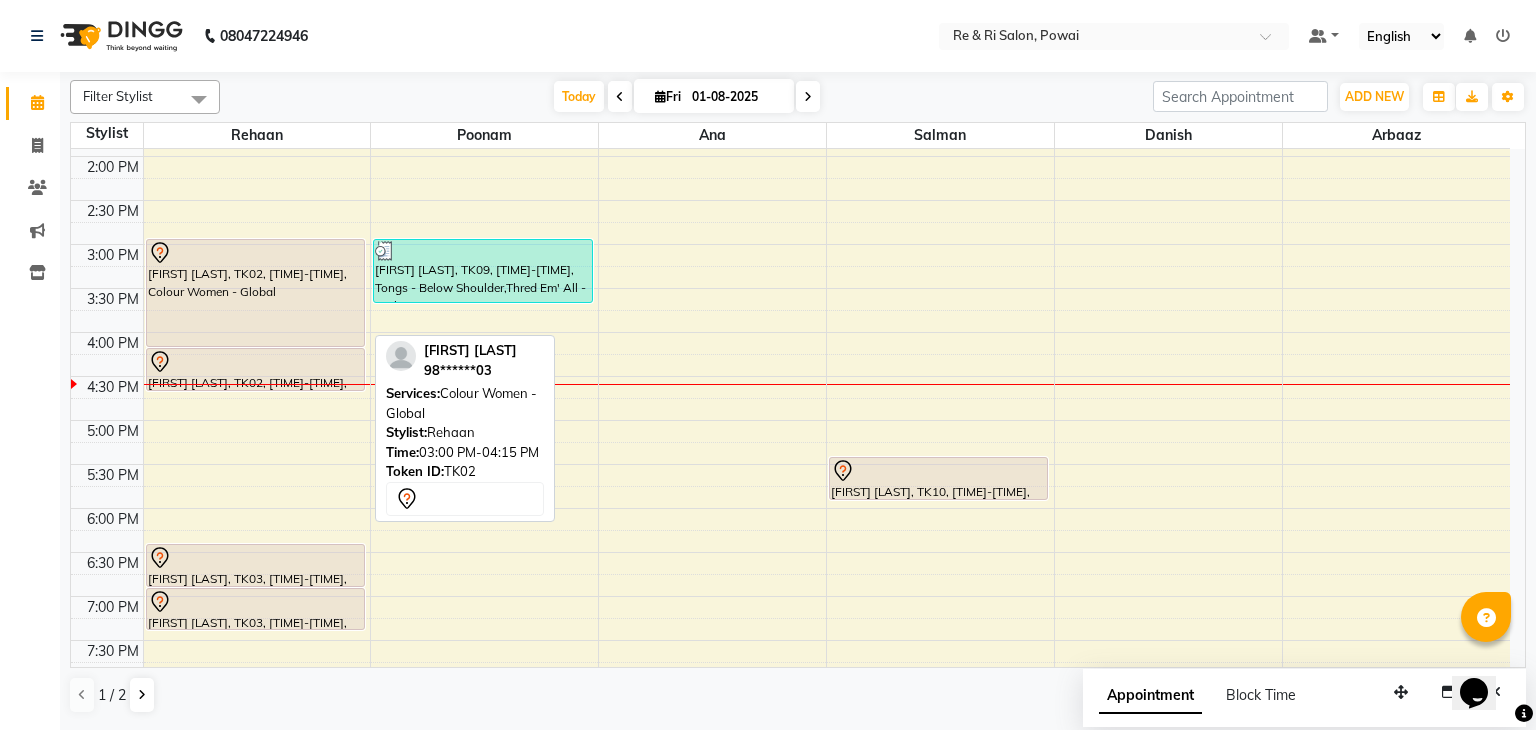 click on "[FIRST] [LAST], TK02, [TIME] - [TIME], Colour Women - Global" at bounding box center [255, 293] 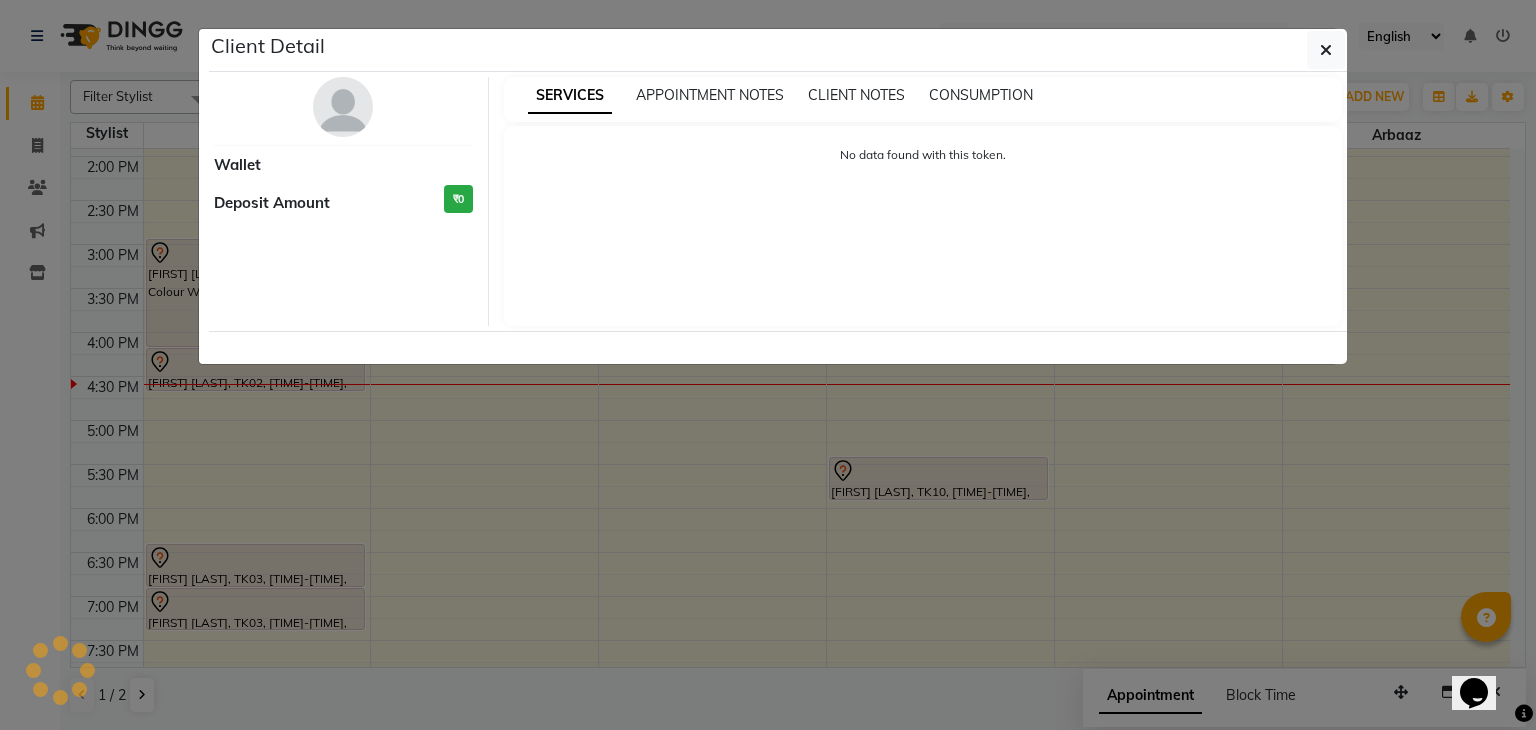 select on "7" 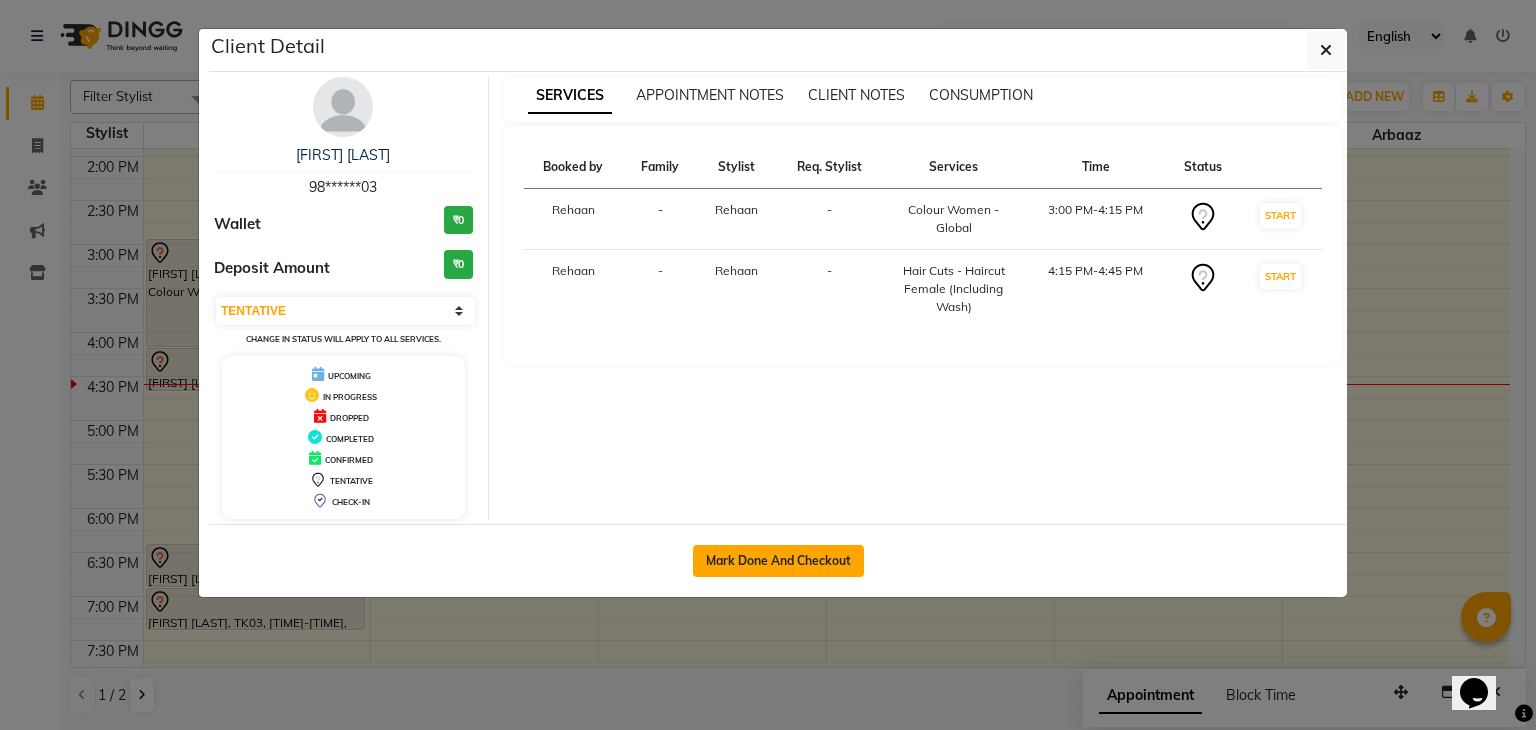 click on "Mark Done And Checkout" 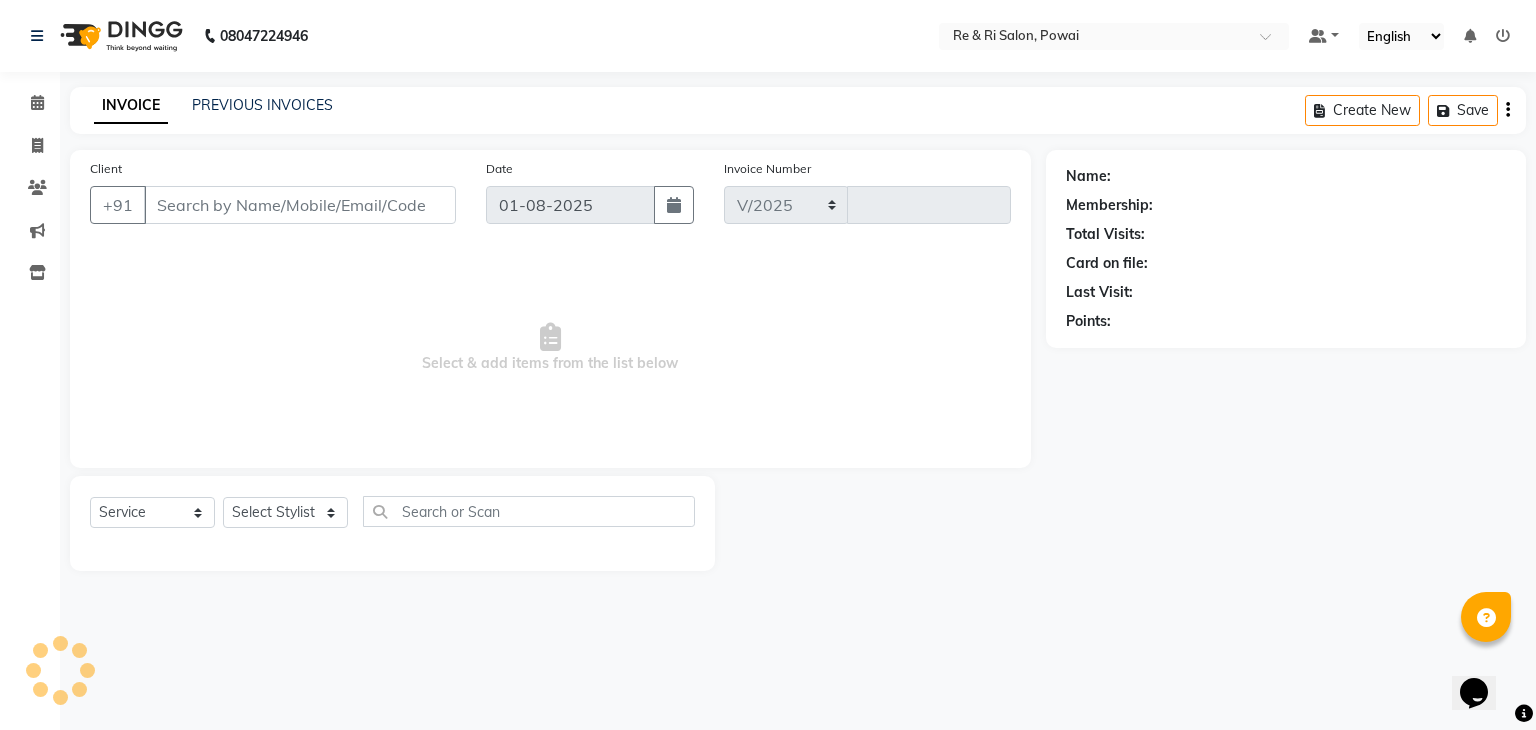 select on "5364" 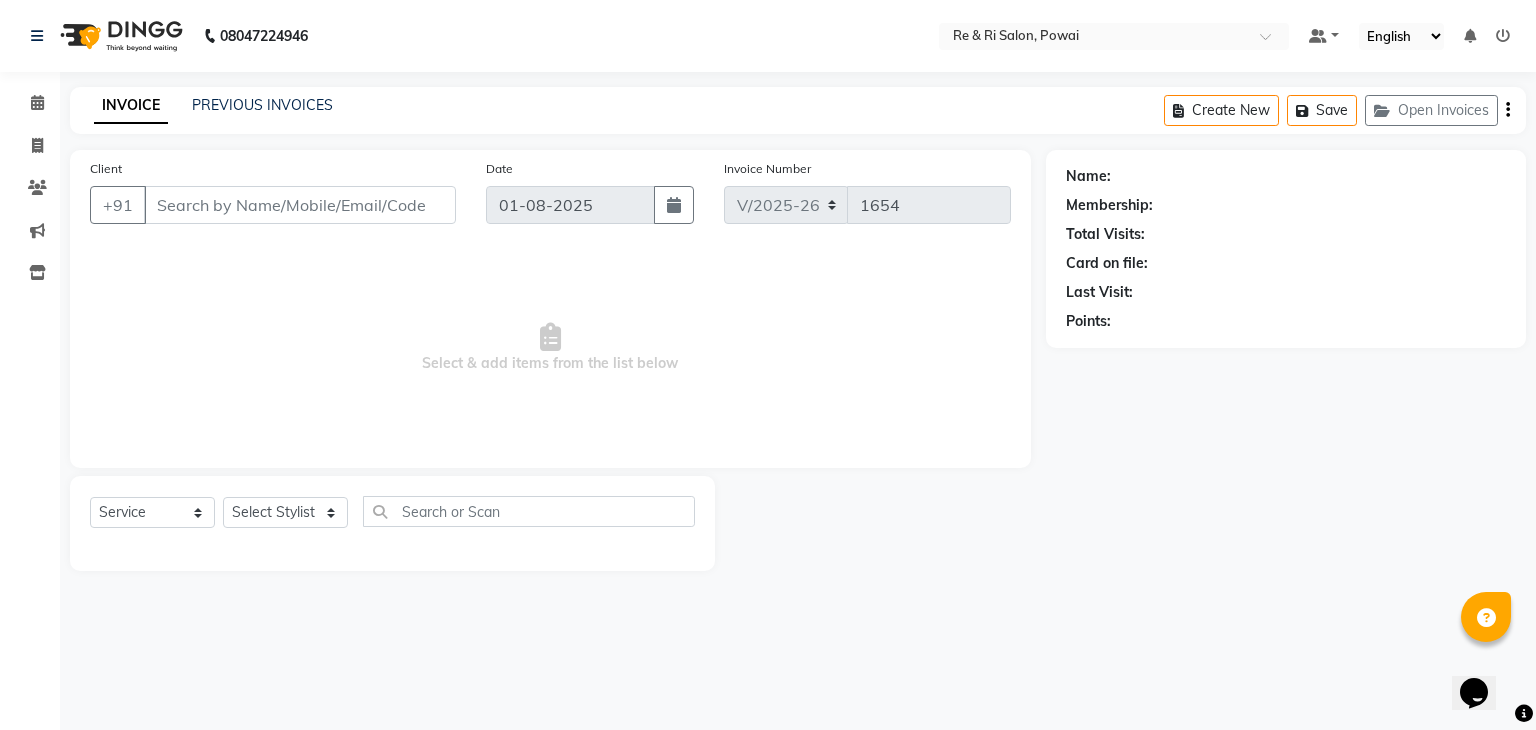 type on "98******03" 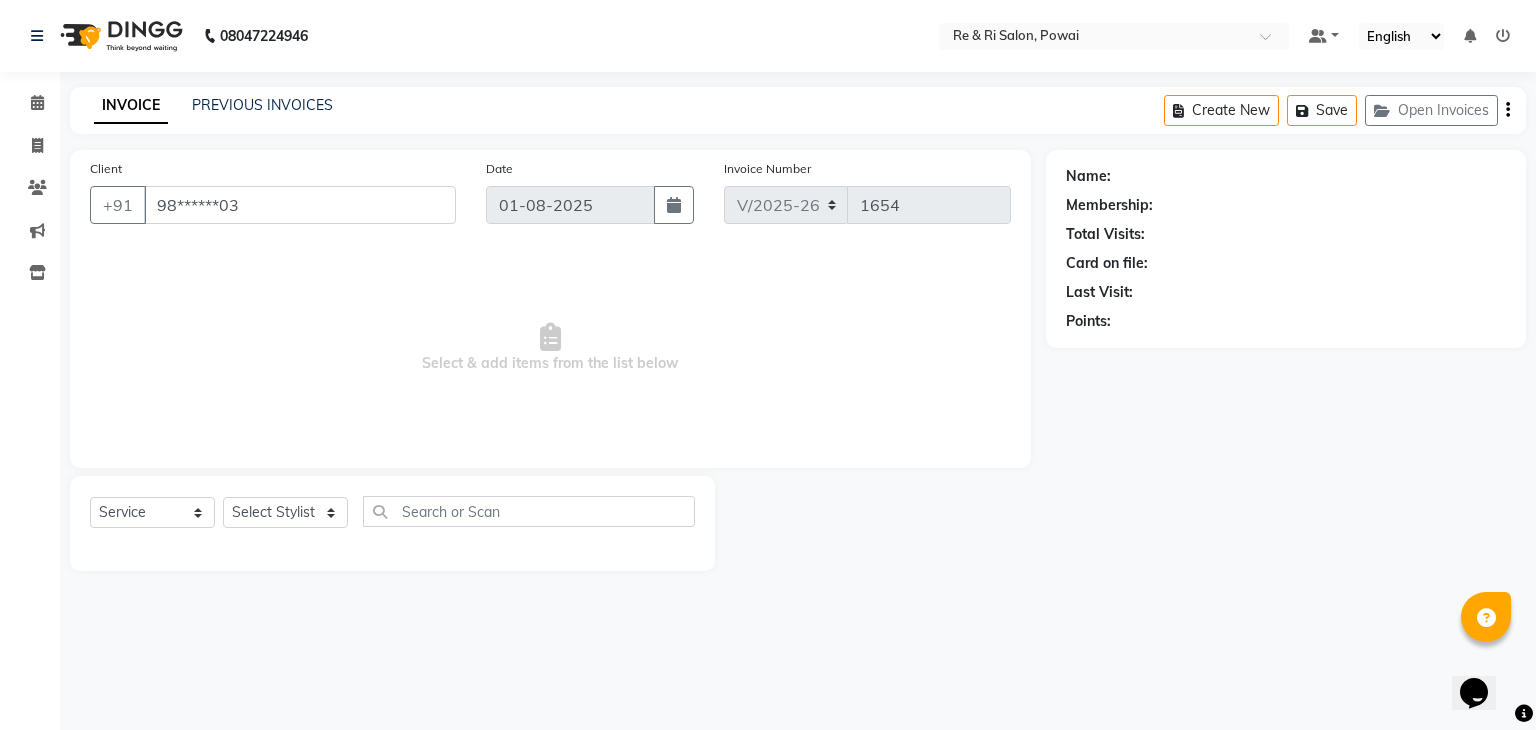 select on "35434" 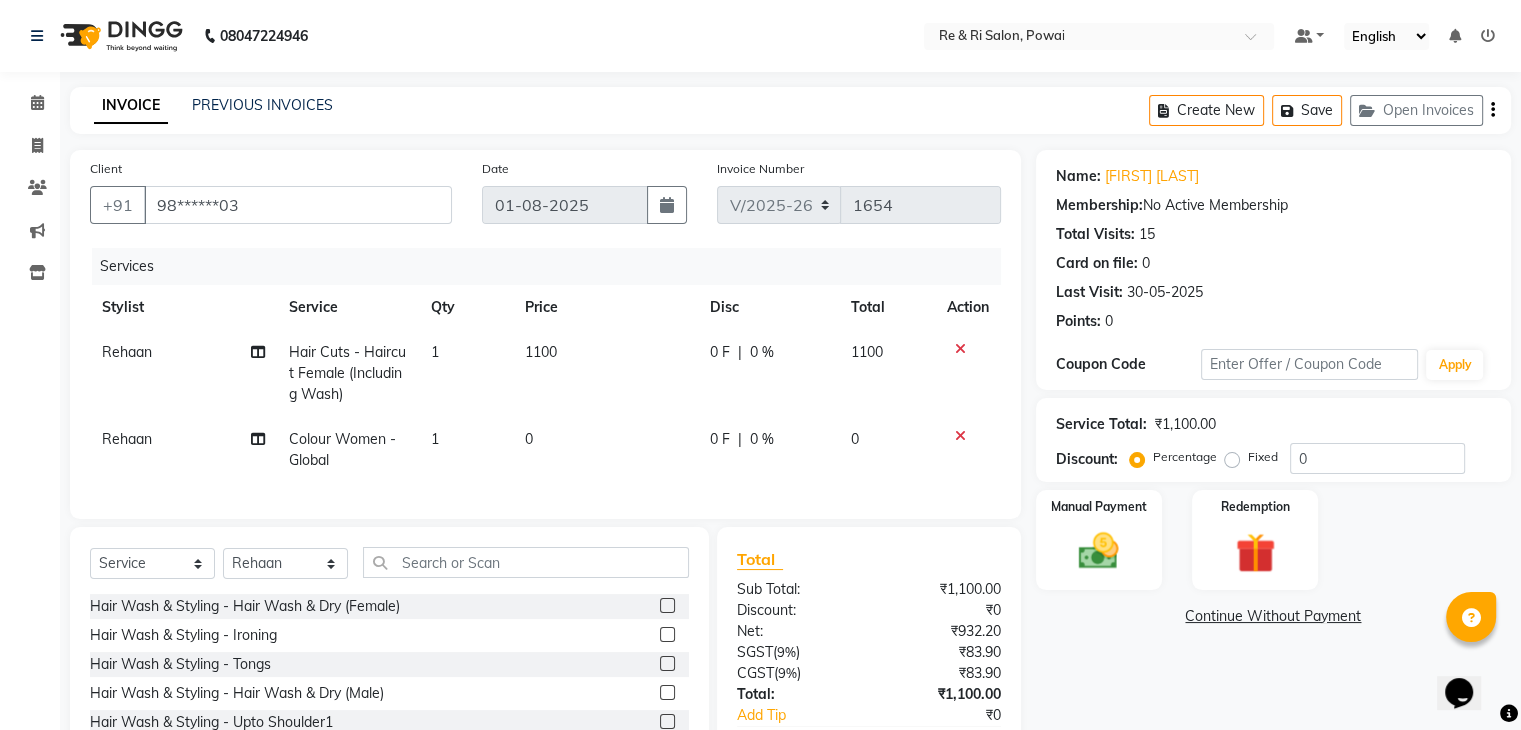 click on "Total" 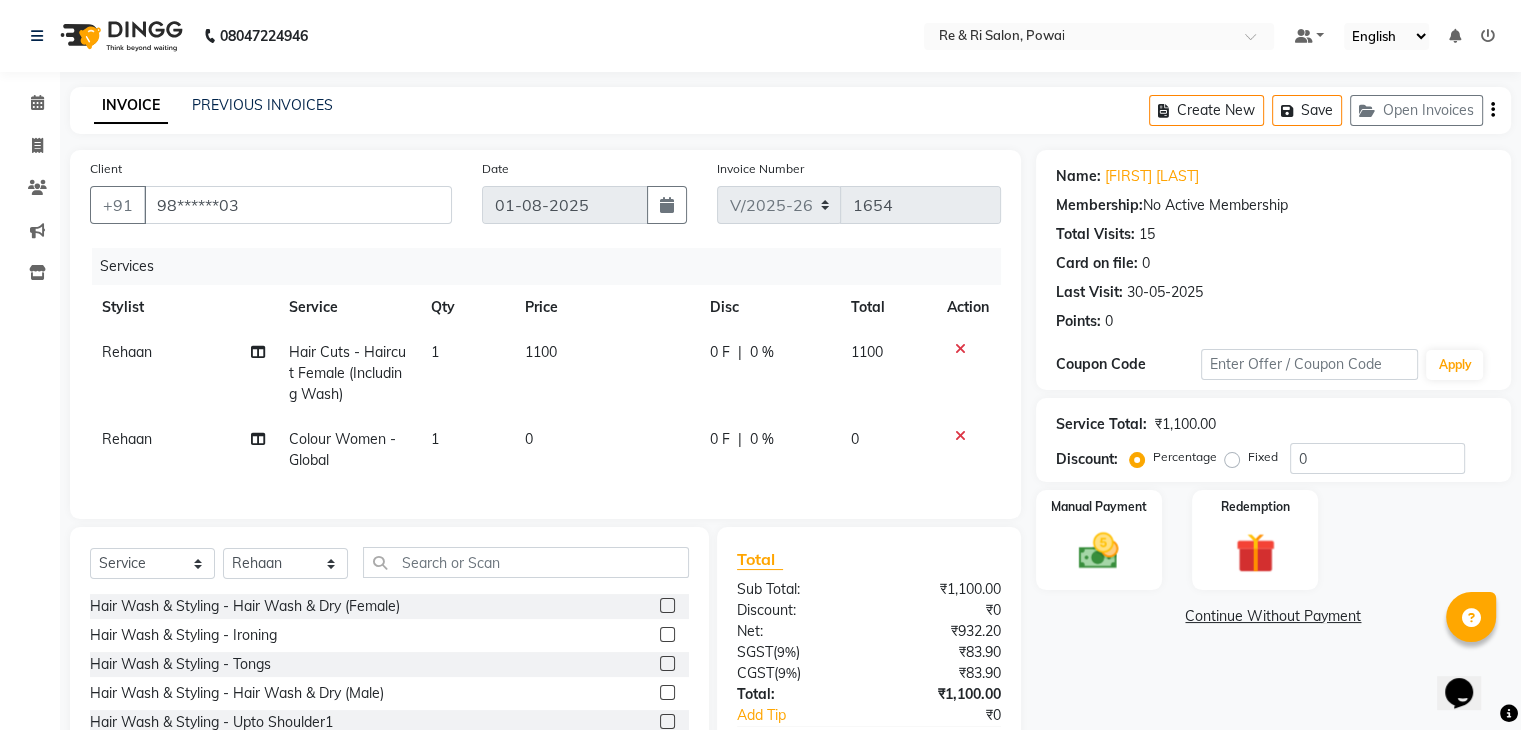 click on "0 F | 0 %" 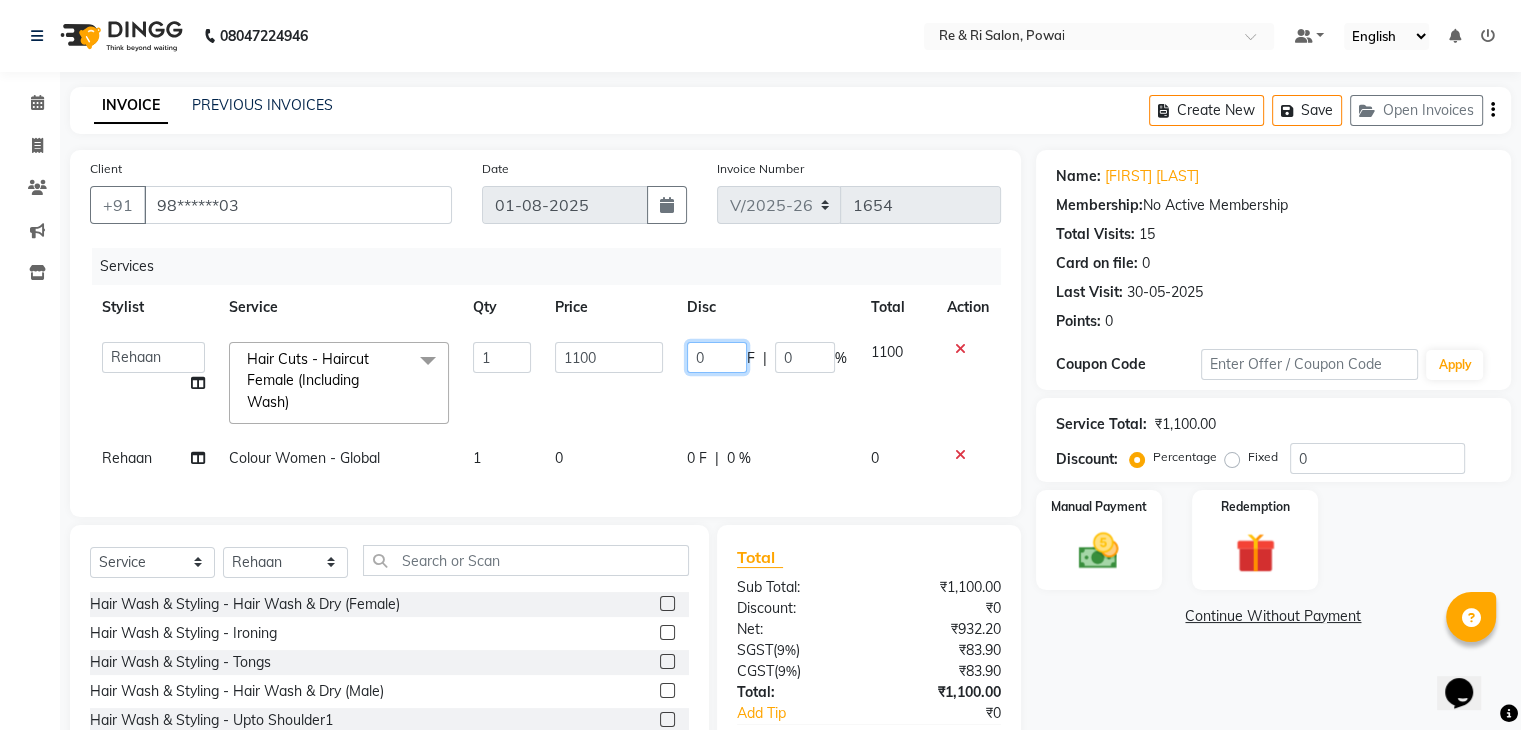 click on "0" 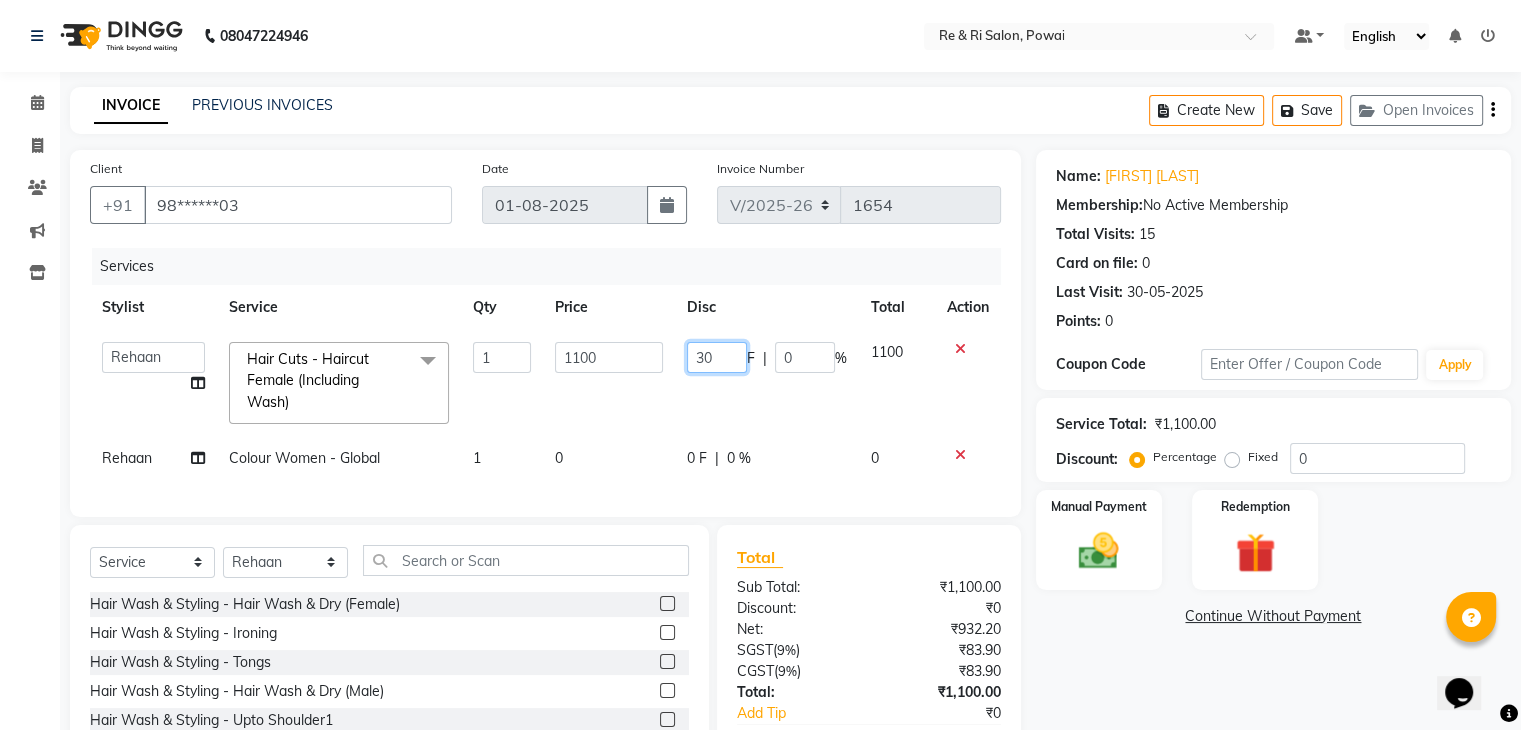 type on "300" 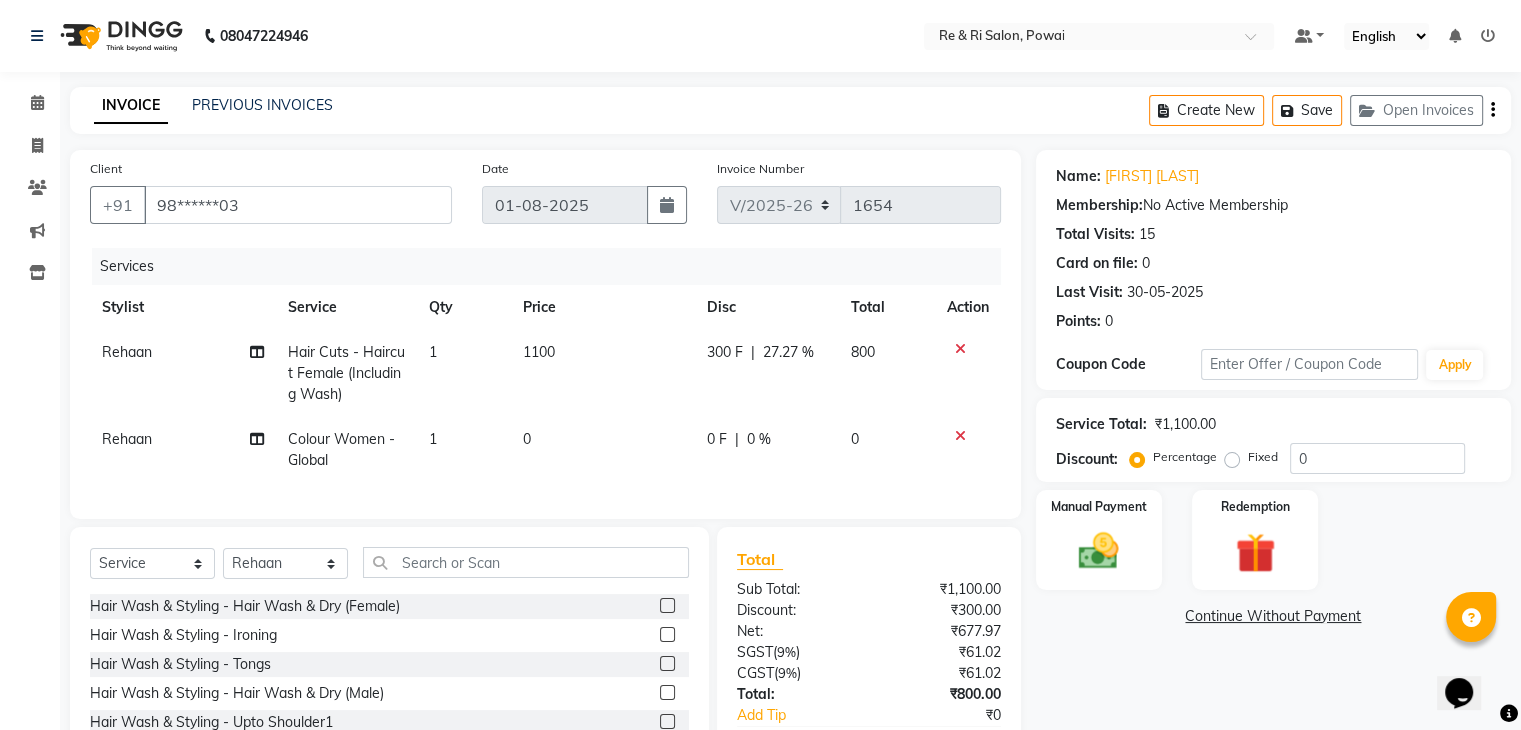 click on "Rehaan  Hair Cuts - Haircut Female (Including Wash) 1 1100 300 F | 27.27 % 800 Rehaan  Colour Women - Global 1 0 0 F | 0 % 0" 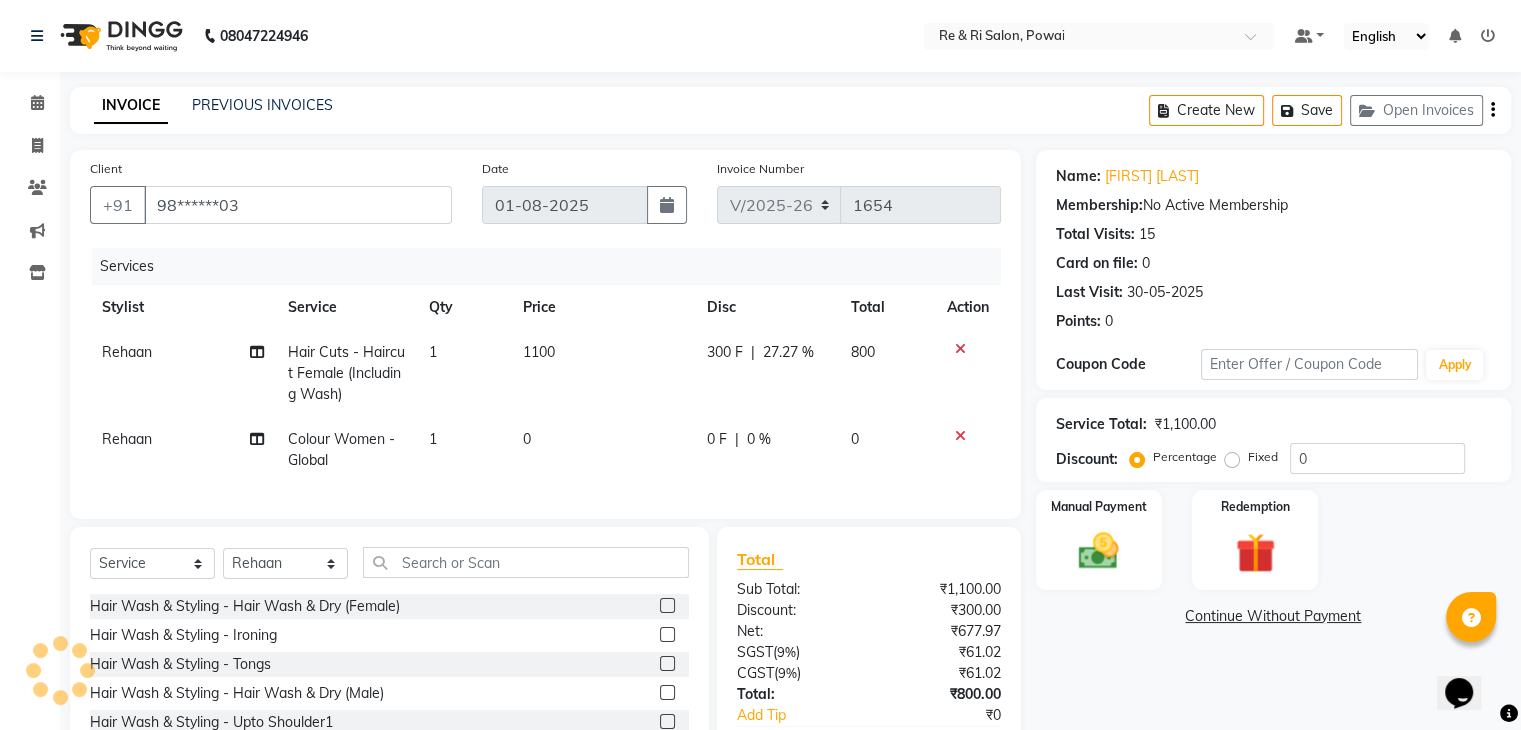 click on "0 F" 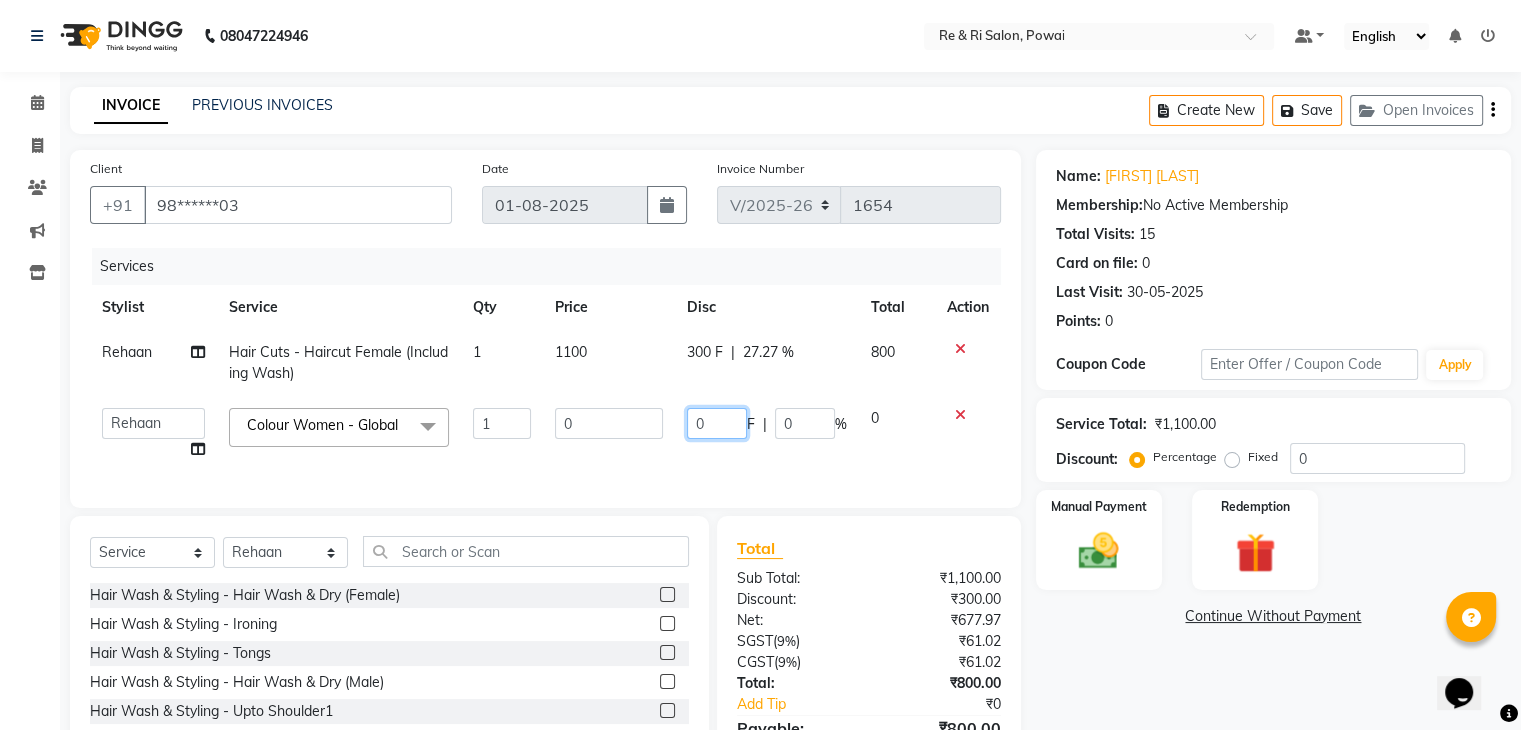 click on "0" 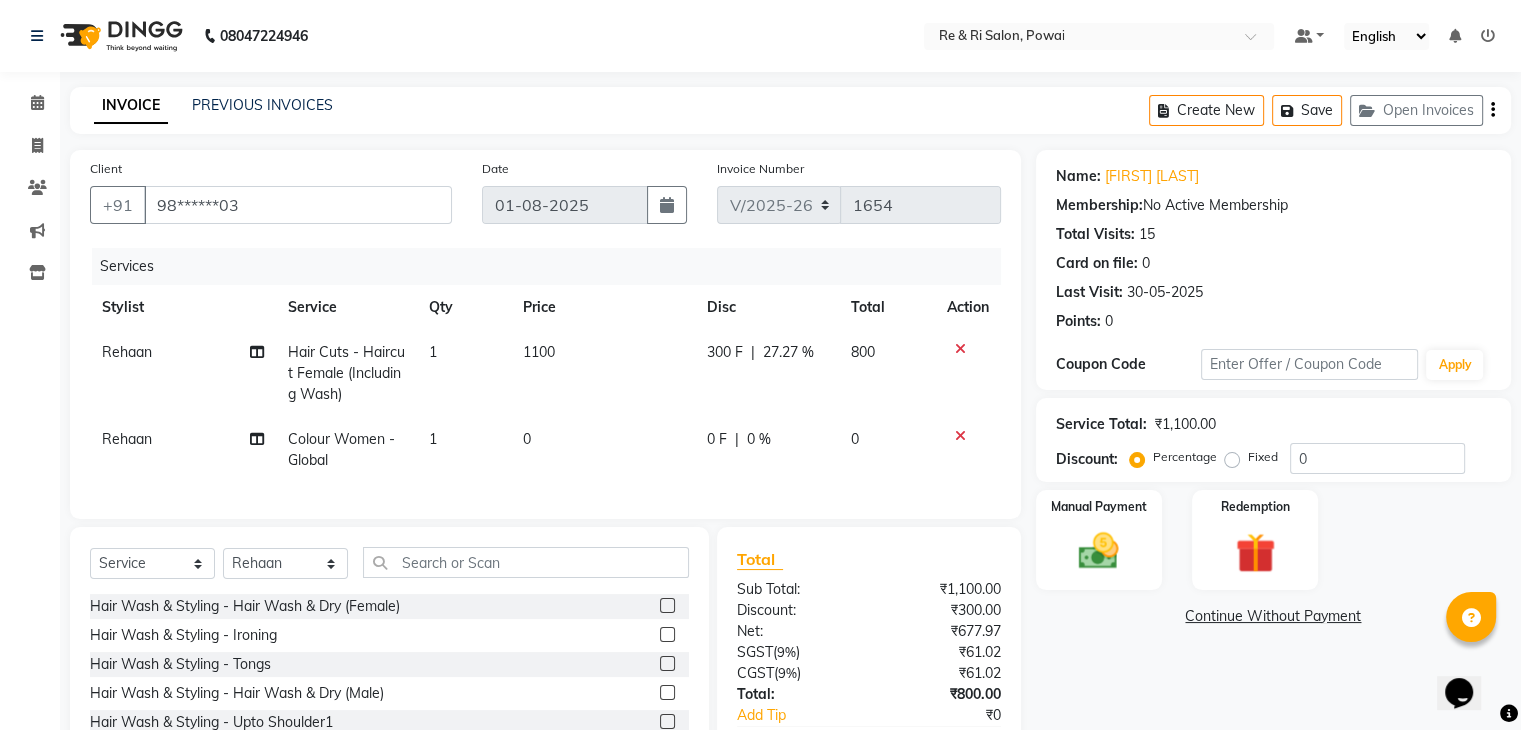 click on "0" 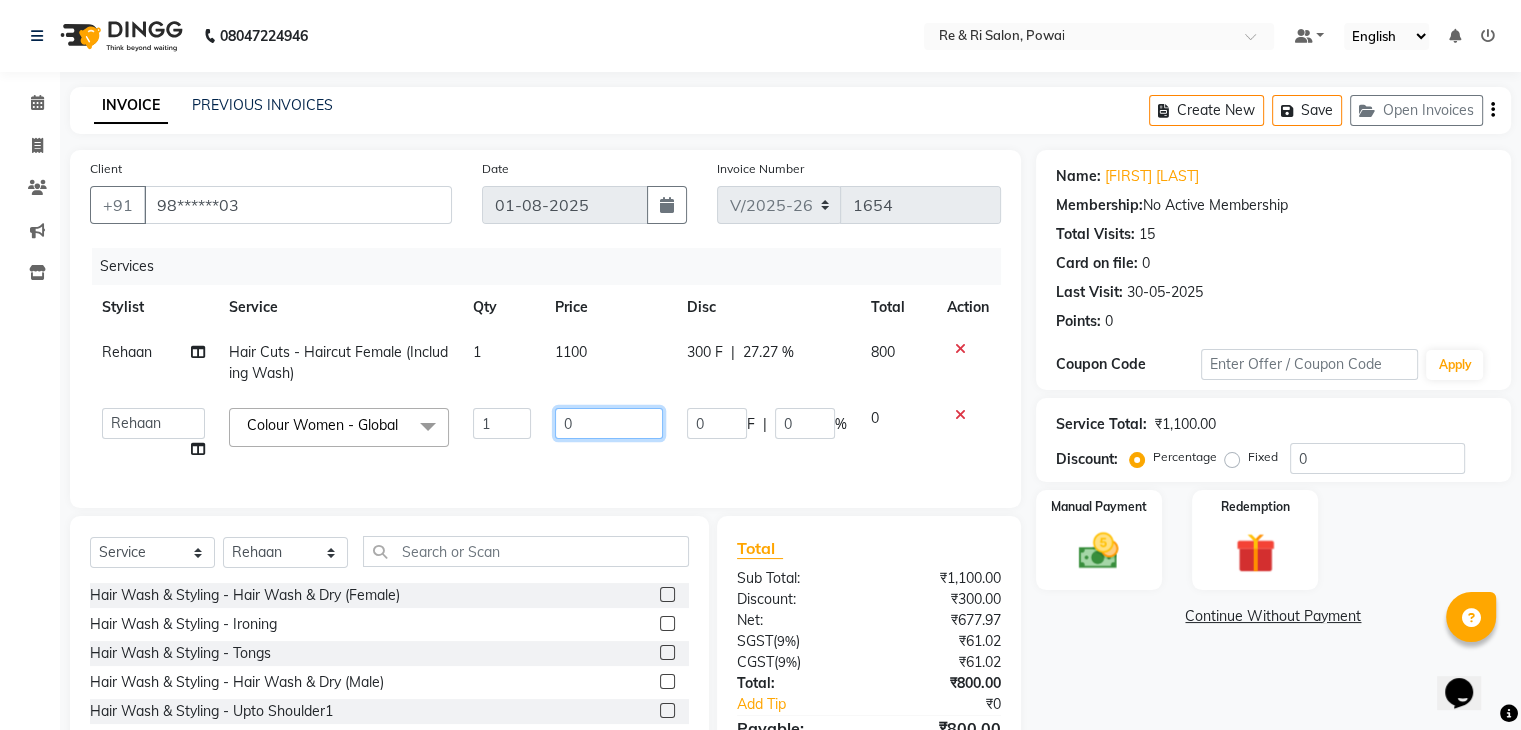 click on "0" 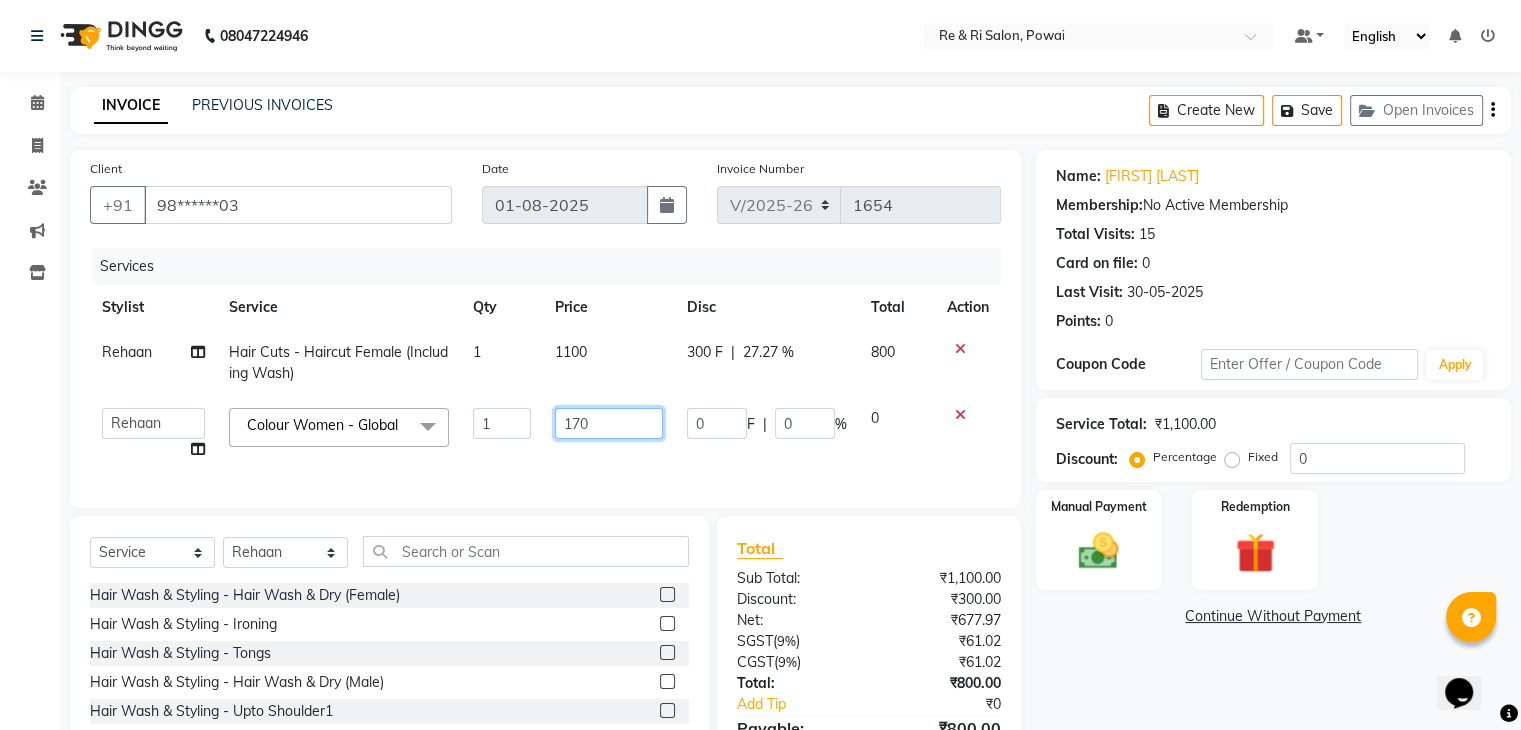 type on "1700" 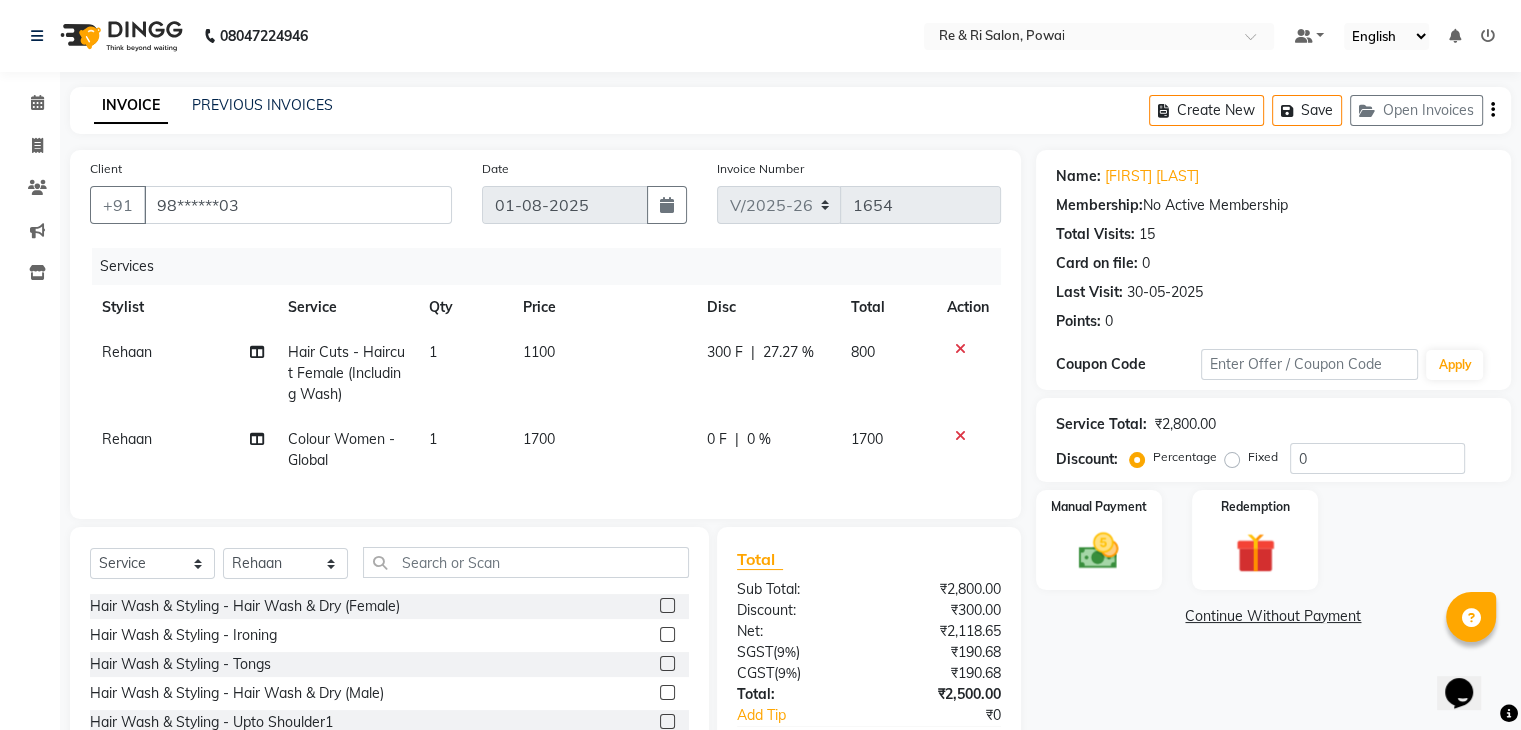 click on "1700" 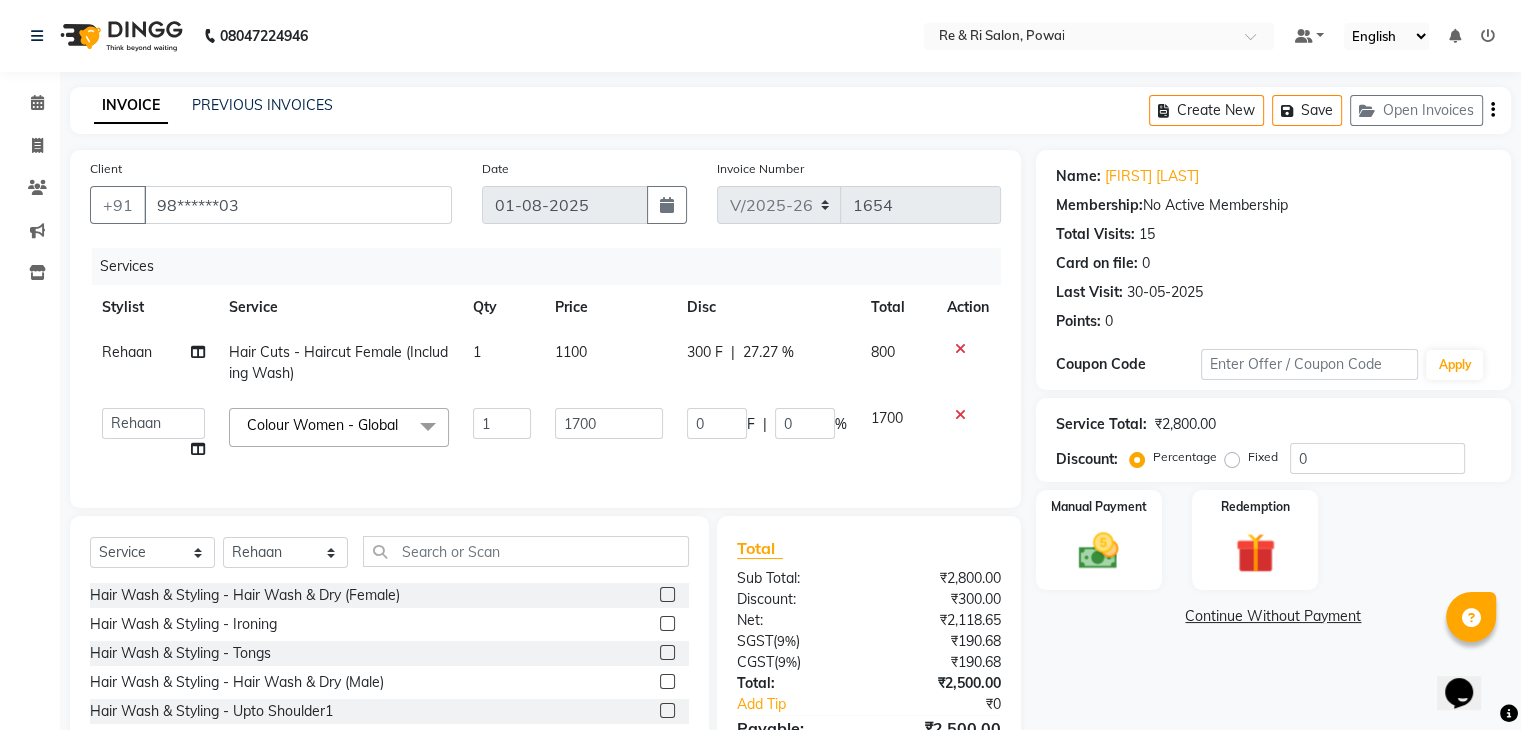 scroll, scrollTop: 127, scrollLeft: 0, axis: vertical 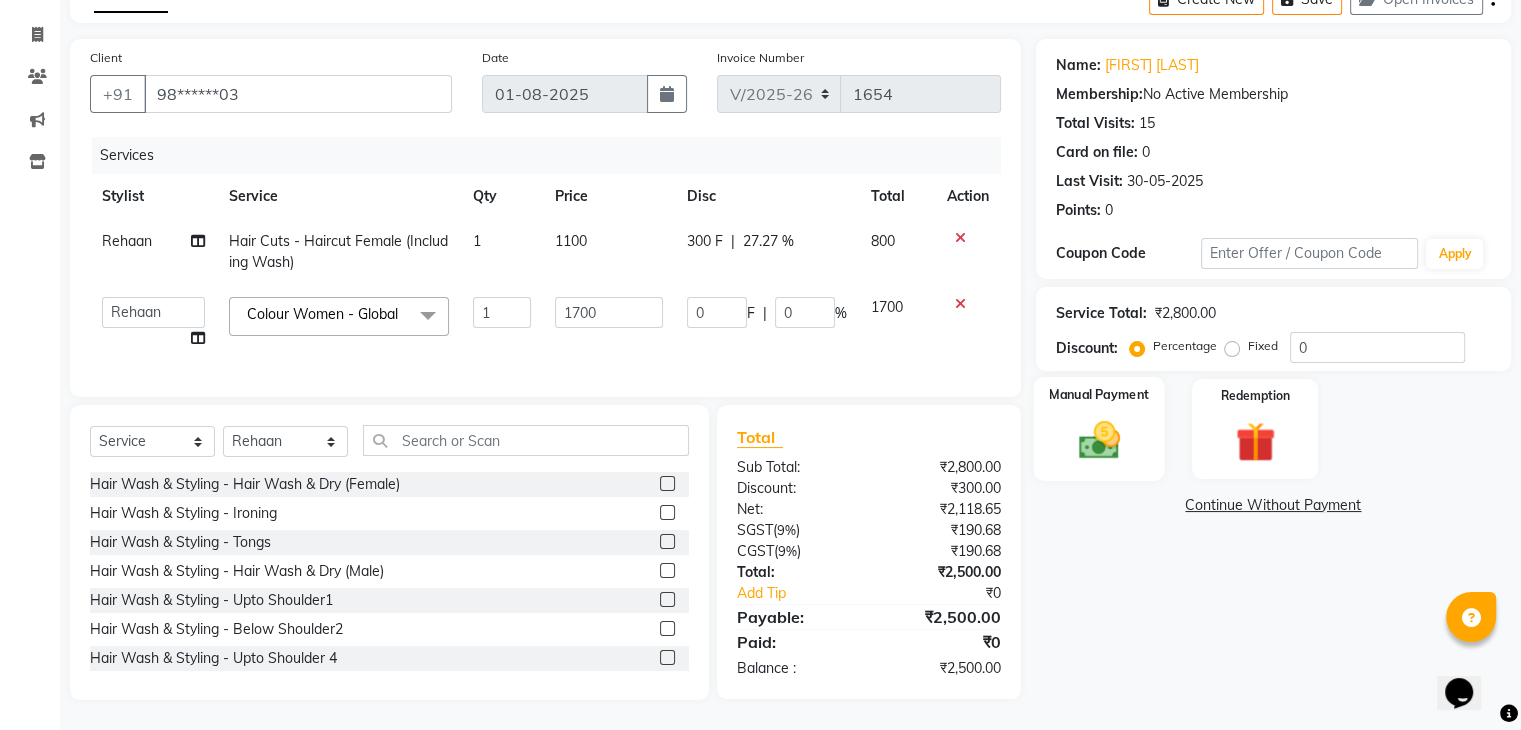 click 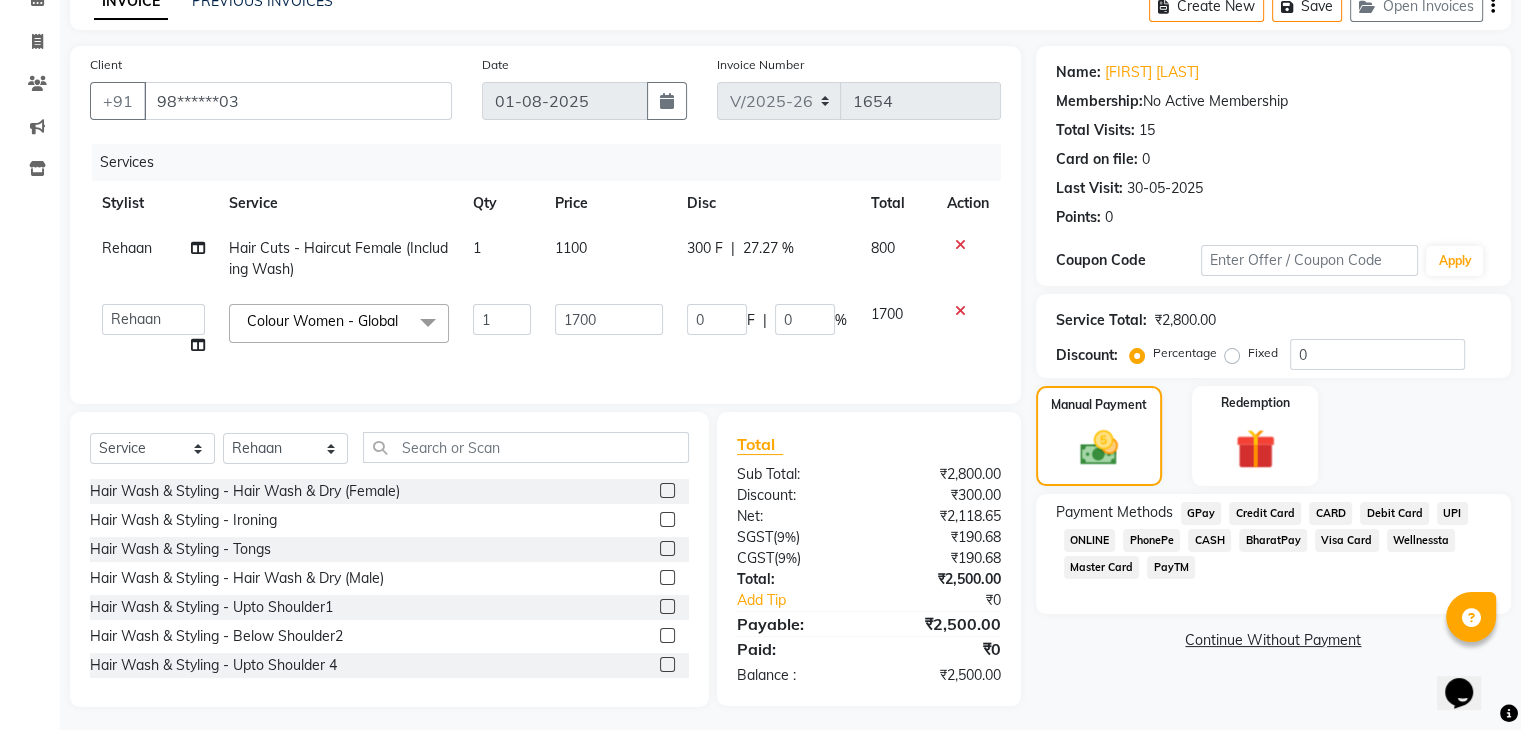 scroll, scrollTop: 127, scrollLeft: 0, axis: vertical 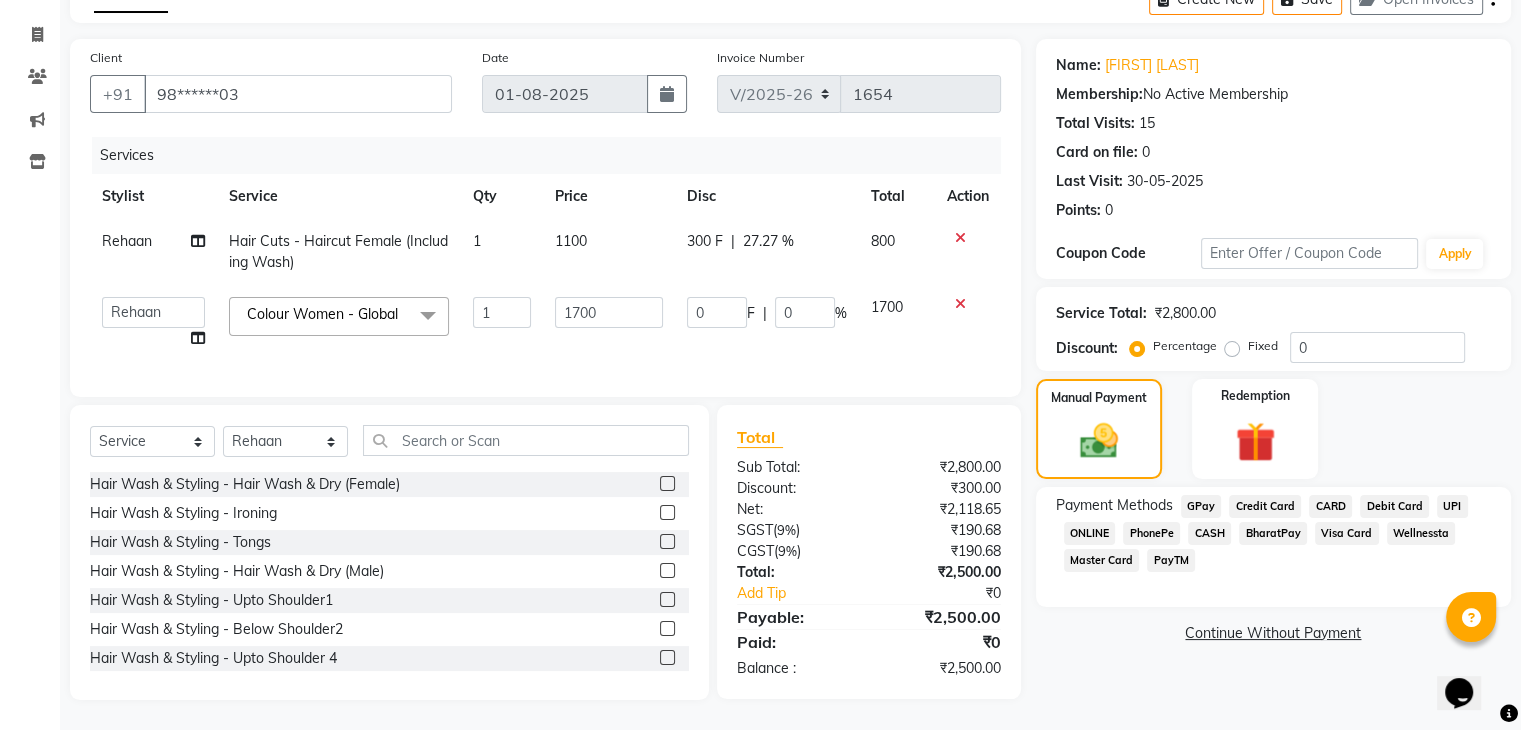click on "GPay" 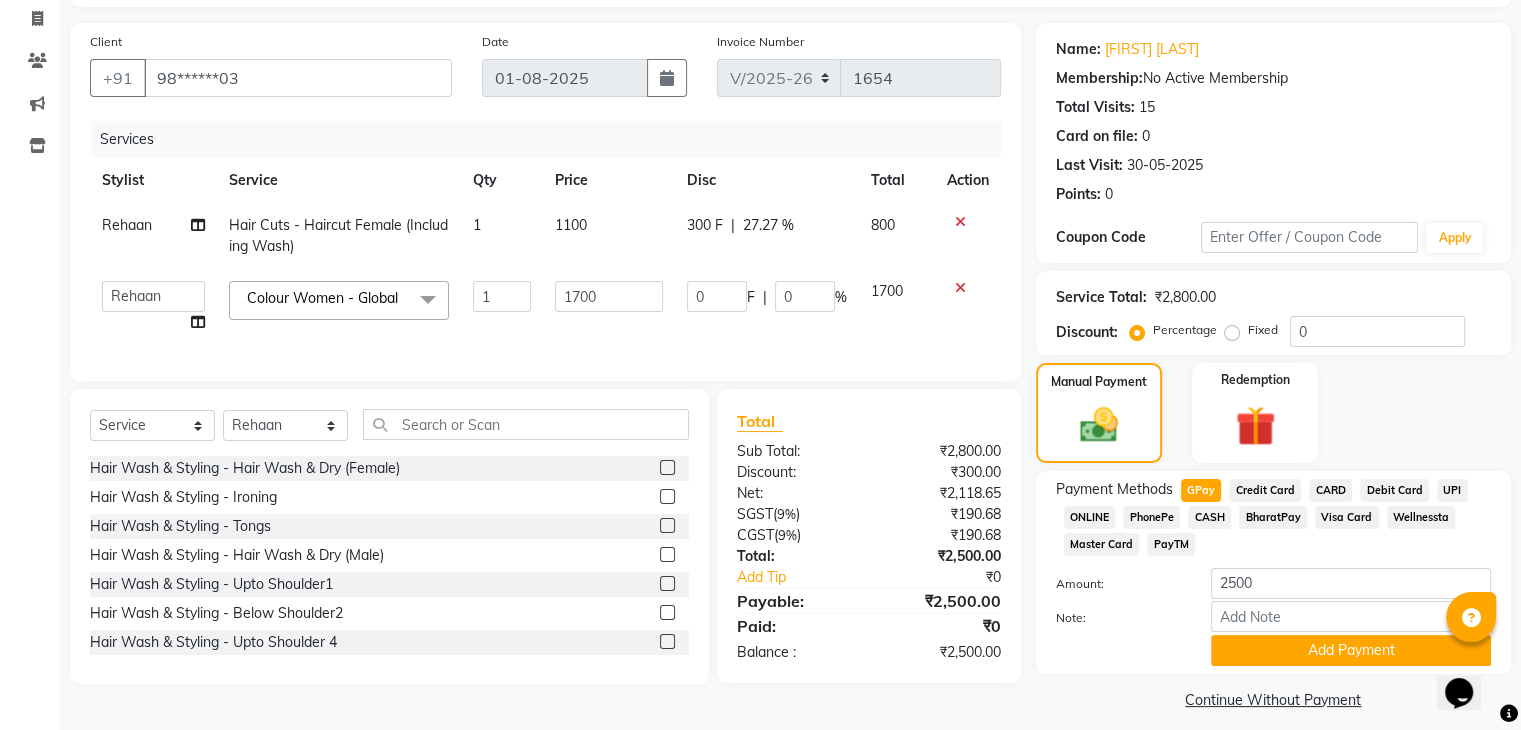 scroll, scrollTop: 145, scrollLeft: 0, axis: vertical 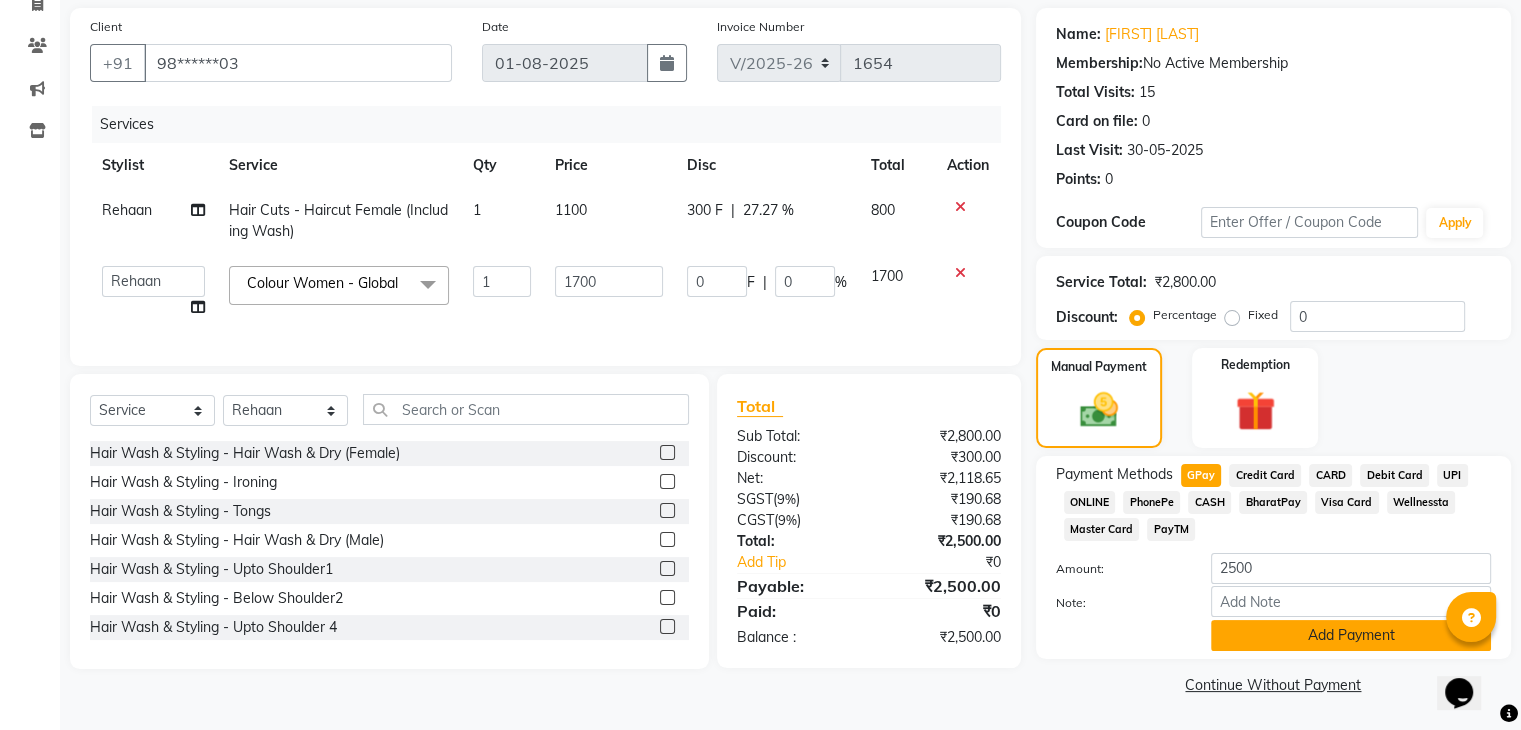 click on "Add Payment" 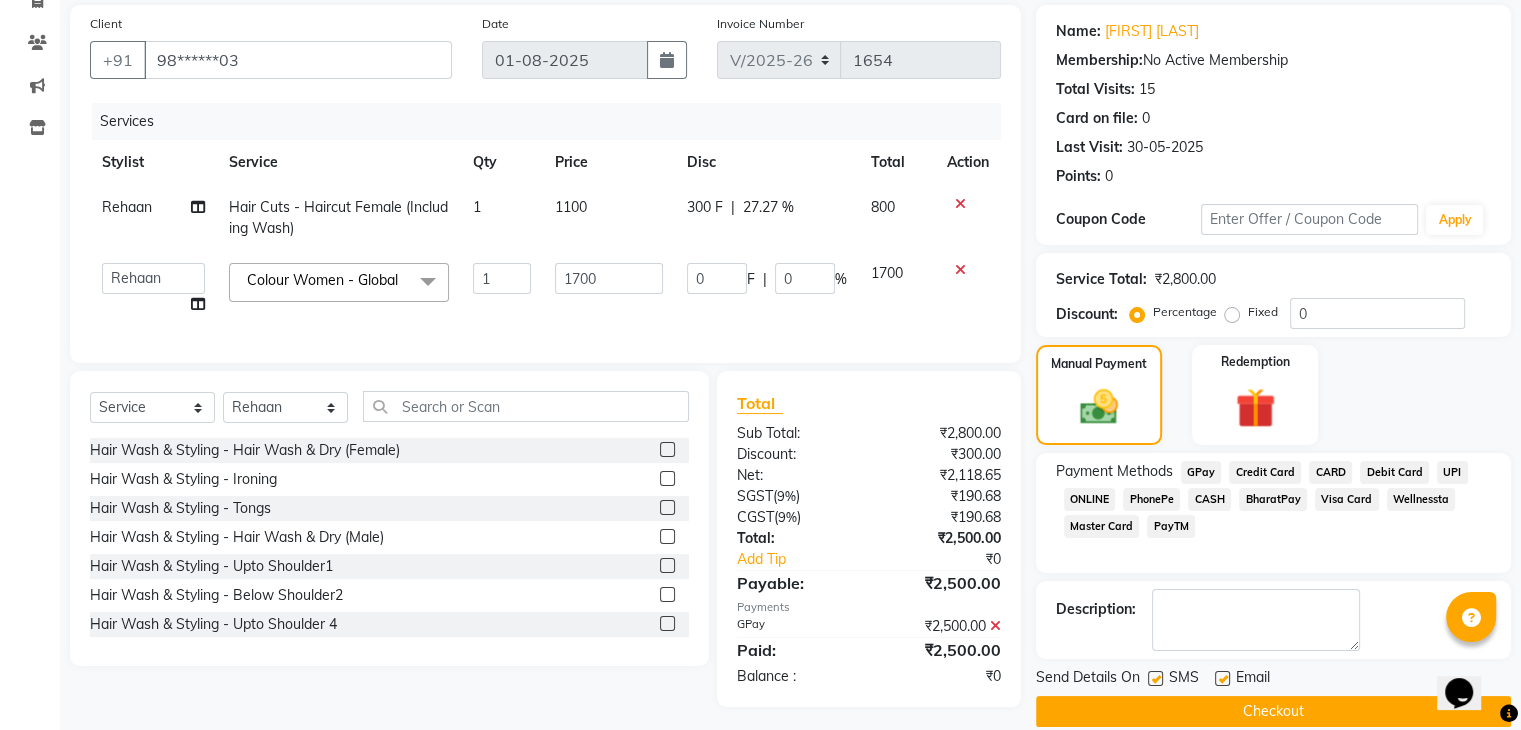 click 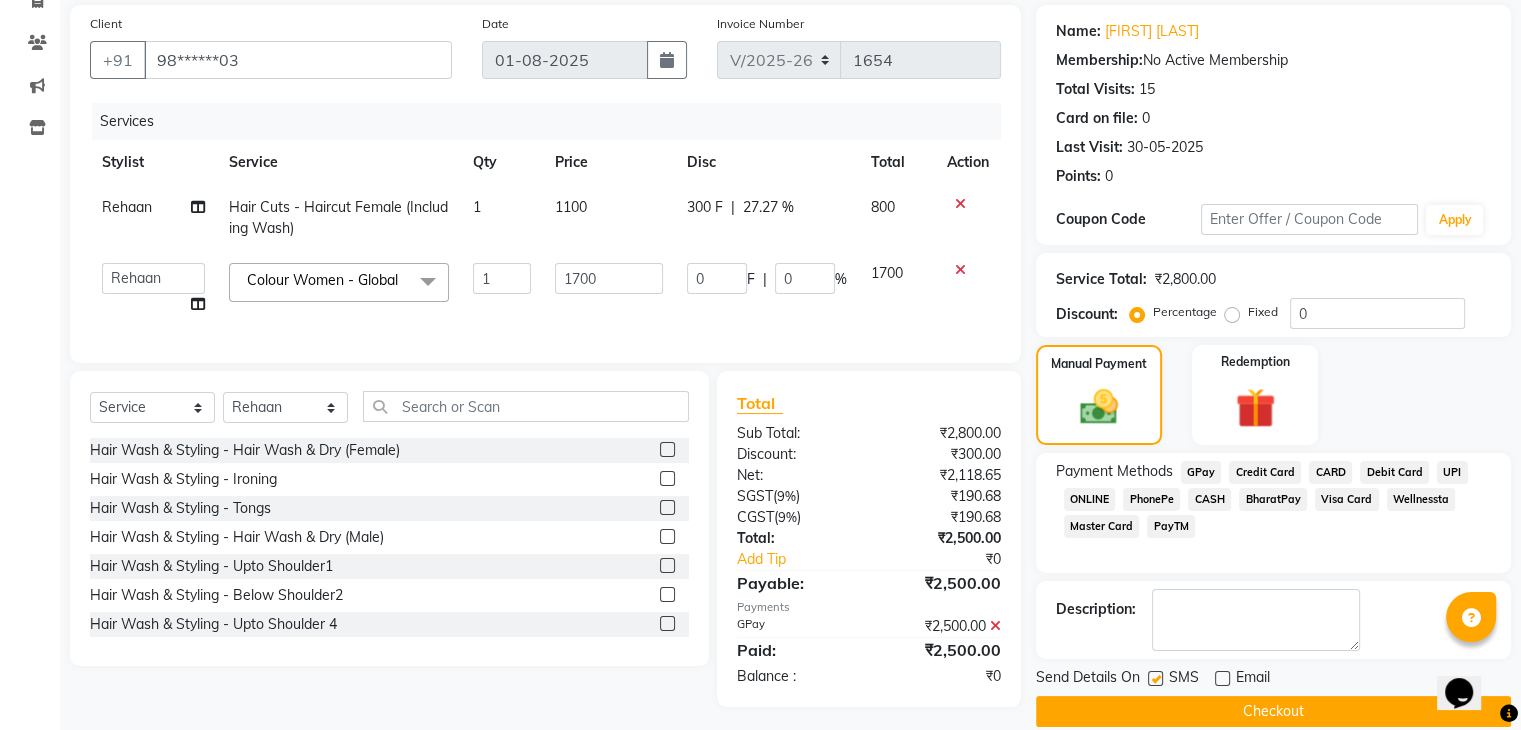 click 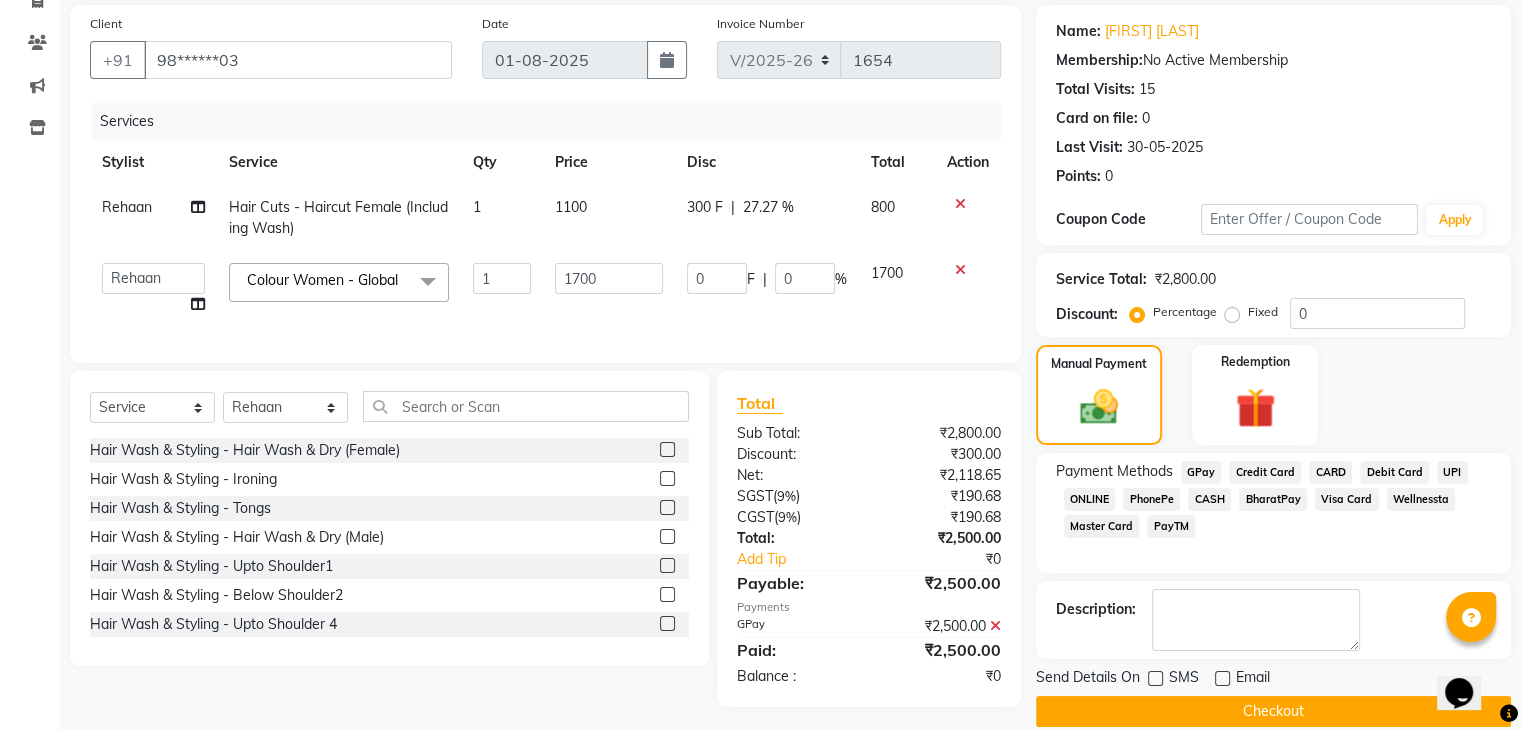 click on "Checkout" 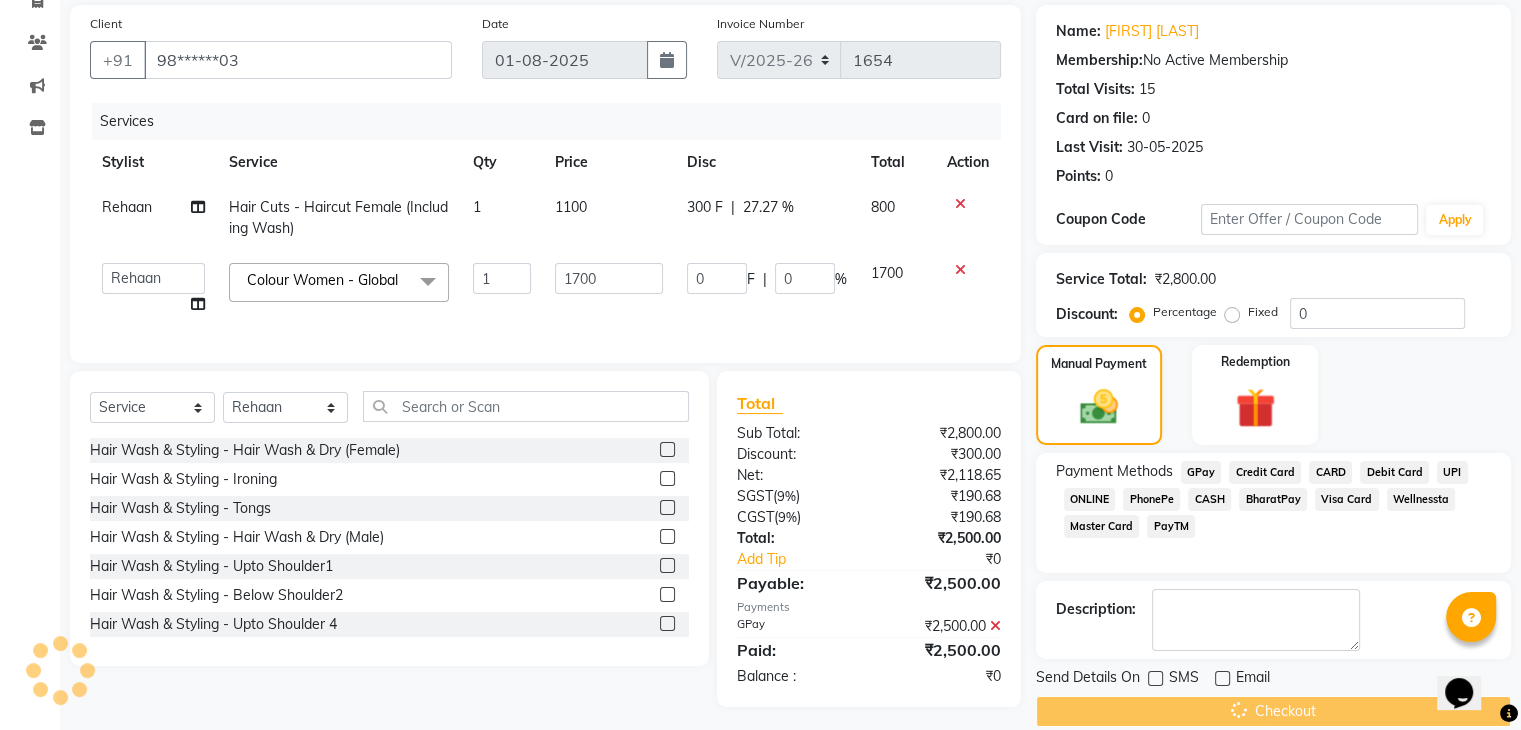 click on "Checkout" 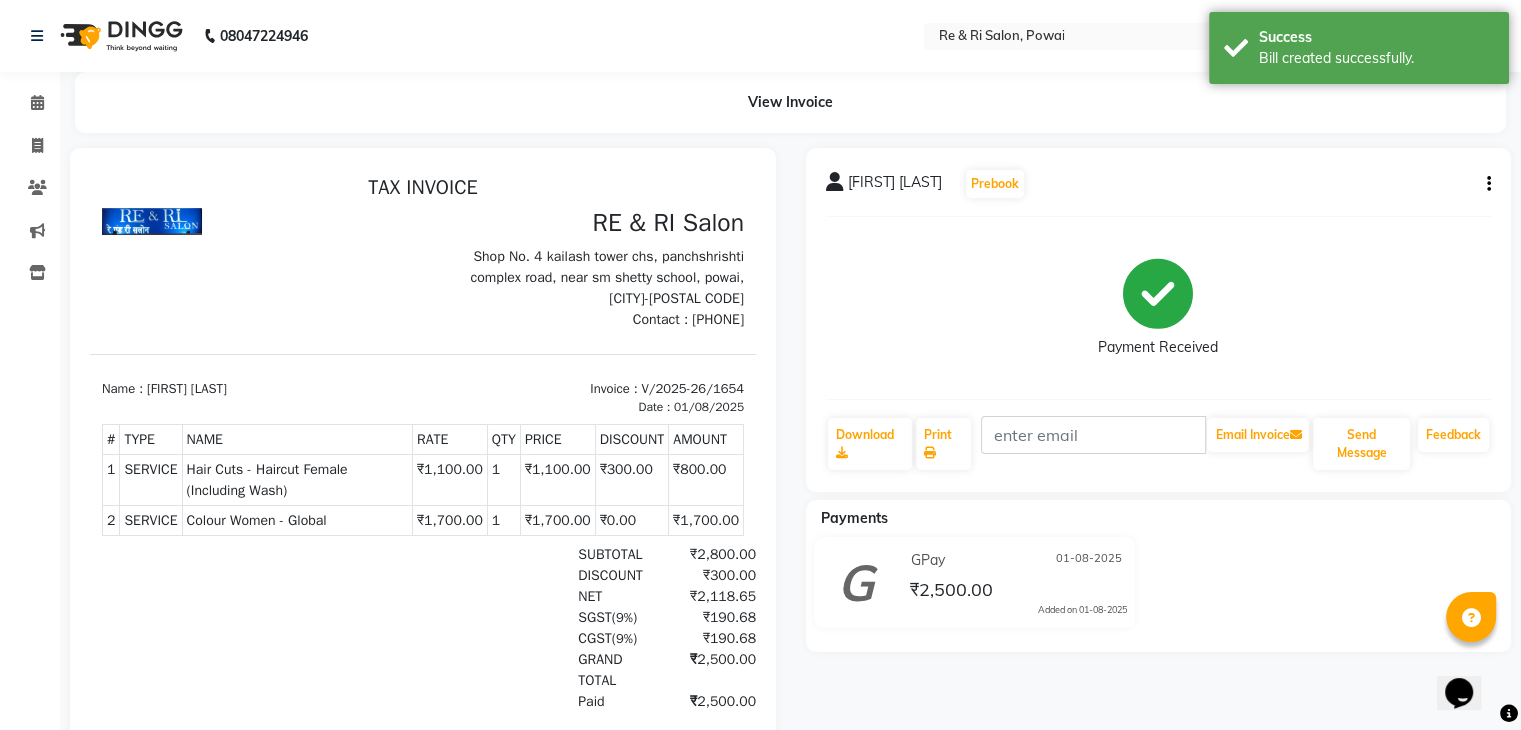 scroll, scrollTop: 0, scrollLeft: 0, axis: both 